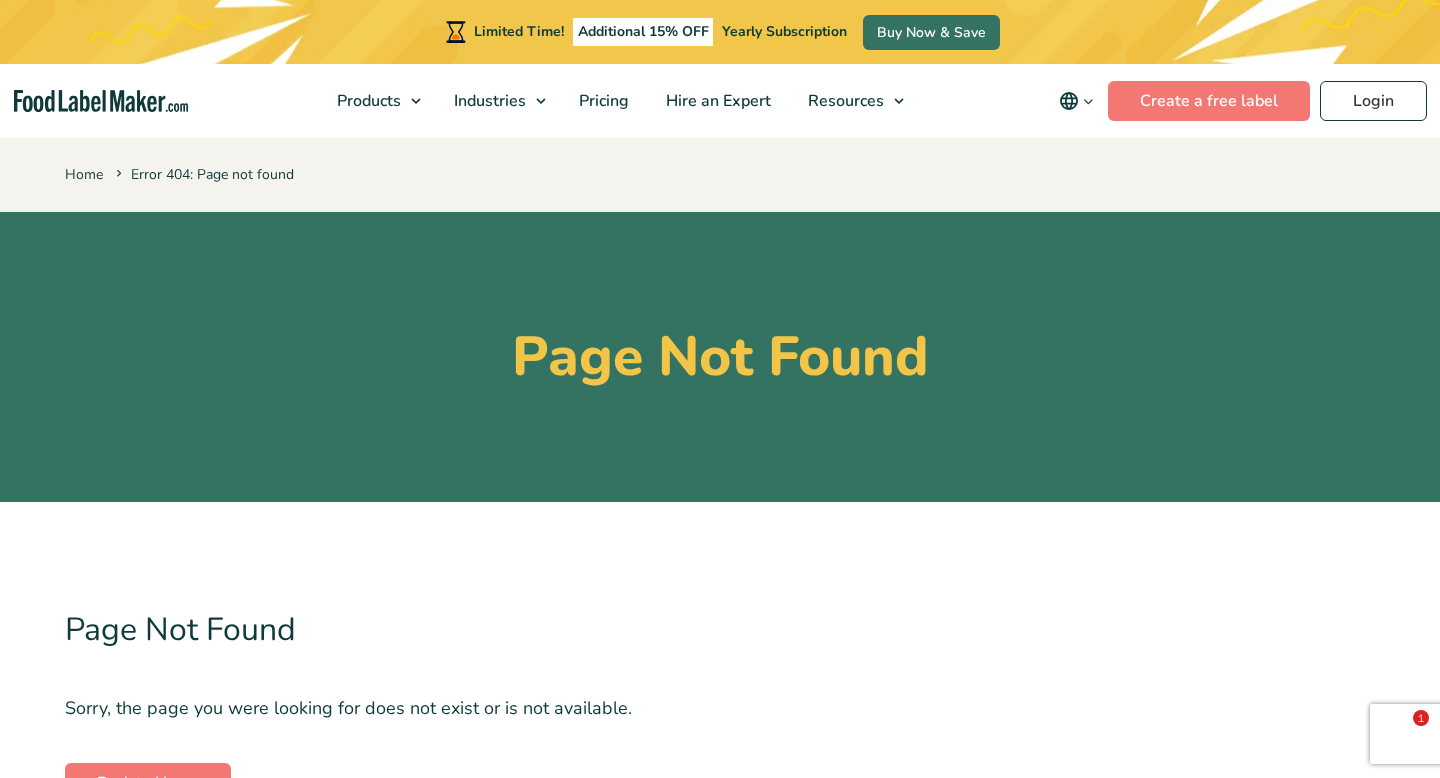 scroll, scrollTop: 0, scrollLeft: 0, axis: both 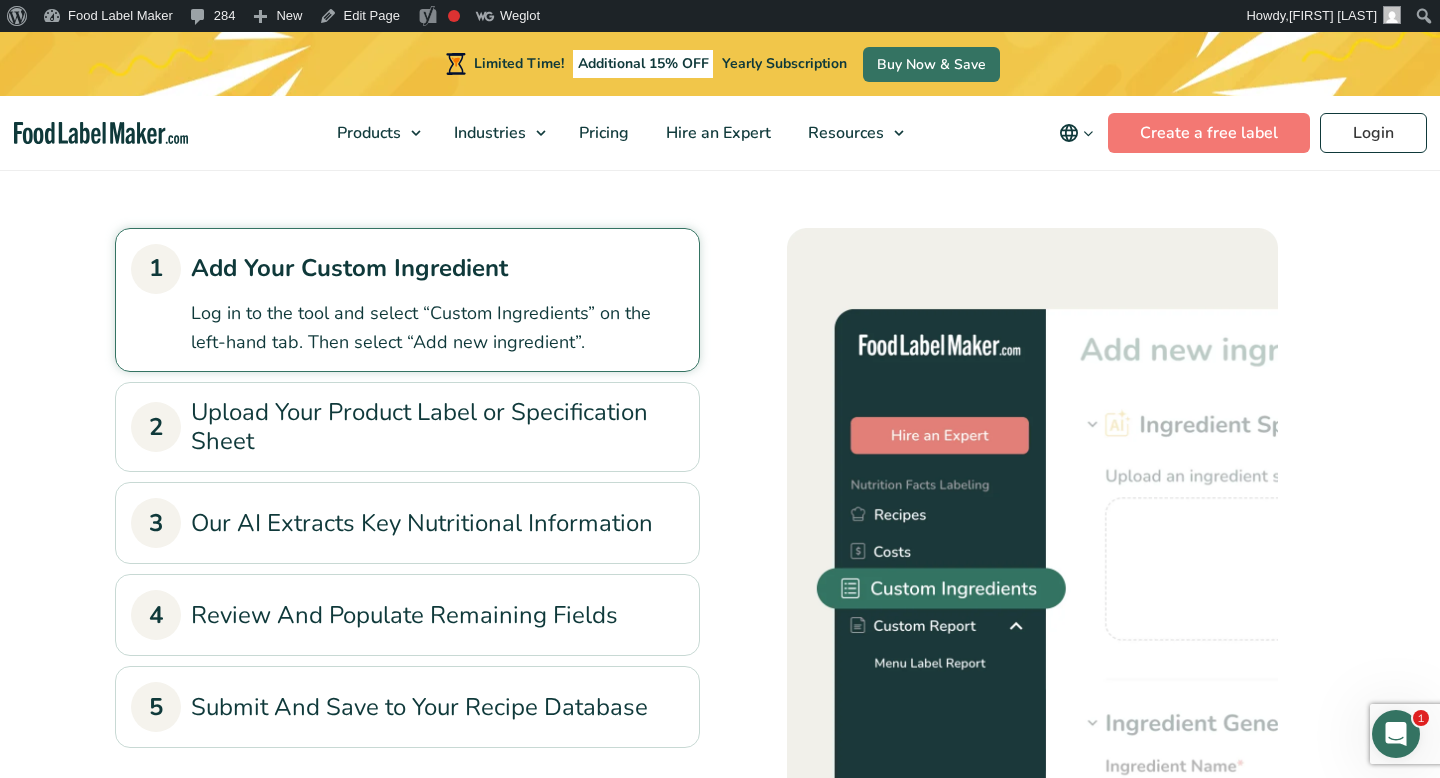 click on "2
Upload Your Product Label or Specification Sheet" at bounding box center [407, 427] 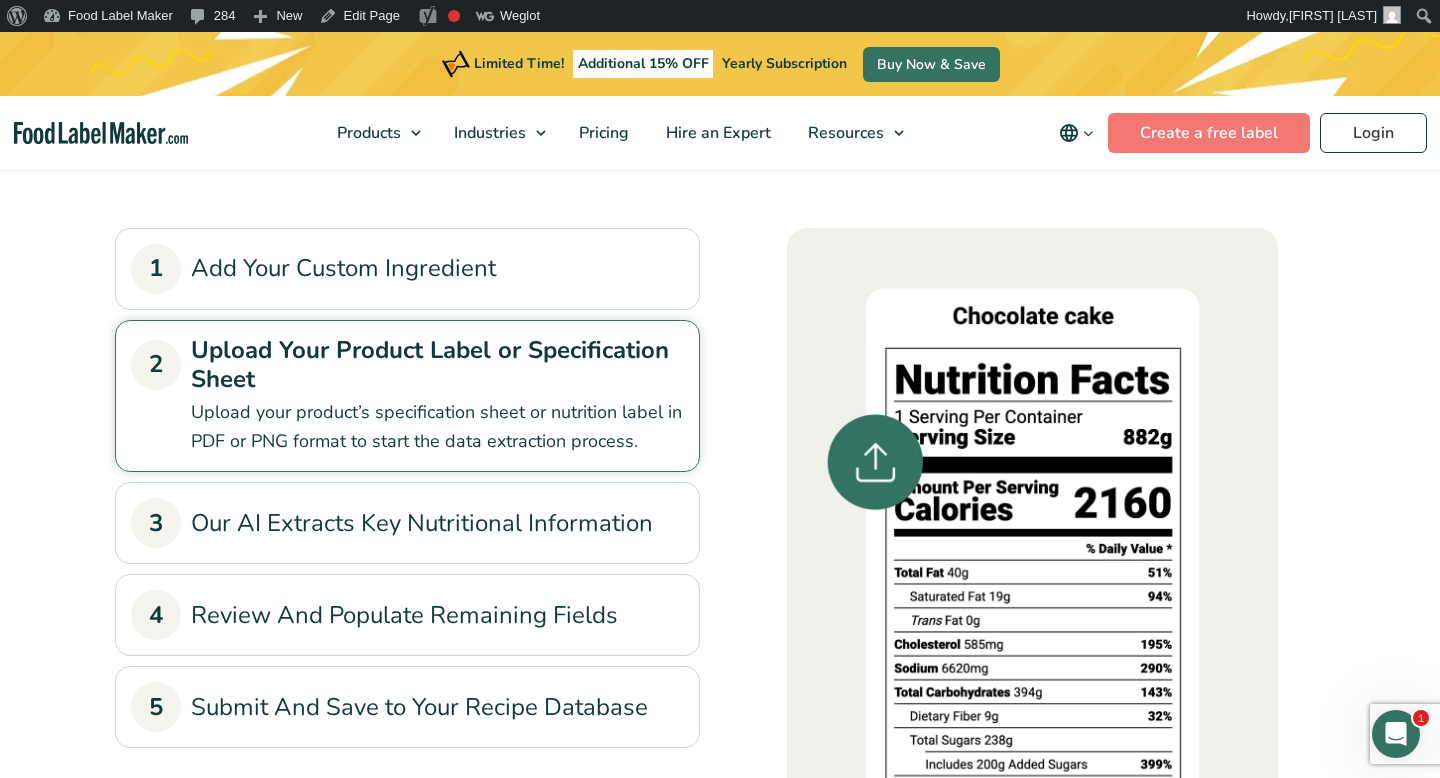 click on "3
Our AI Extracts Key Nutritional Information" at bounding box center [407, 523] 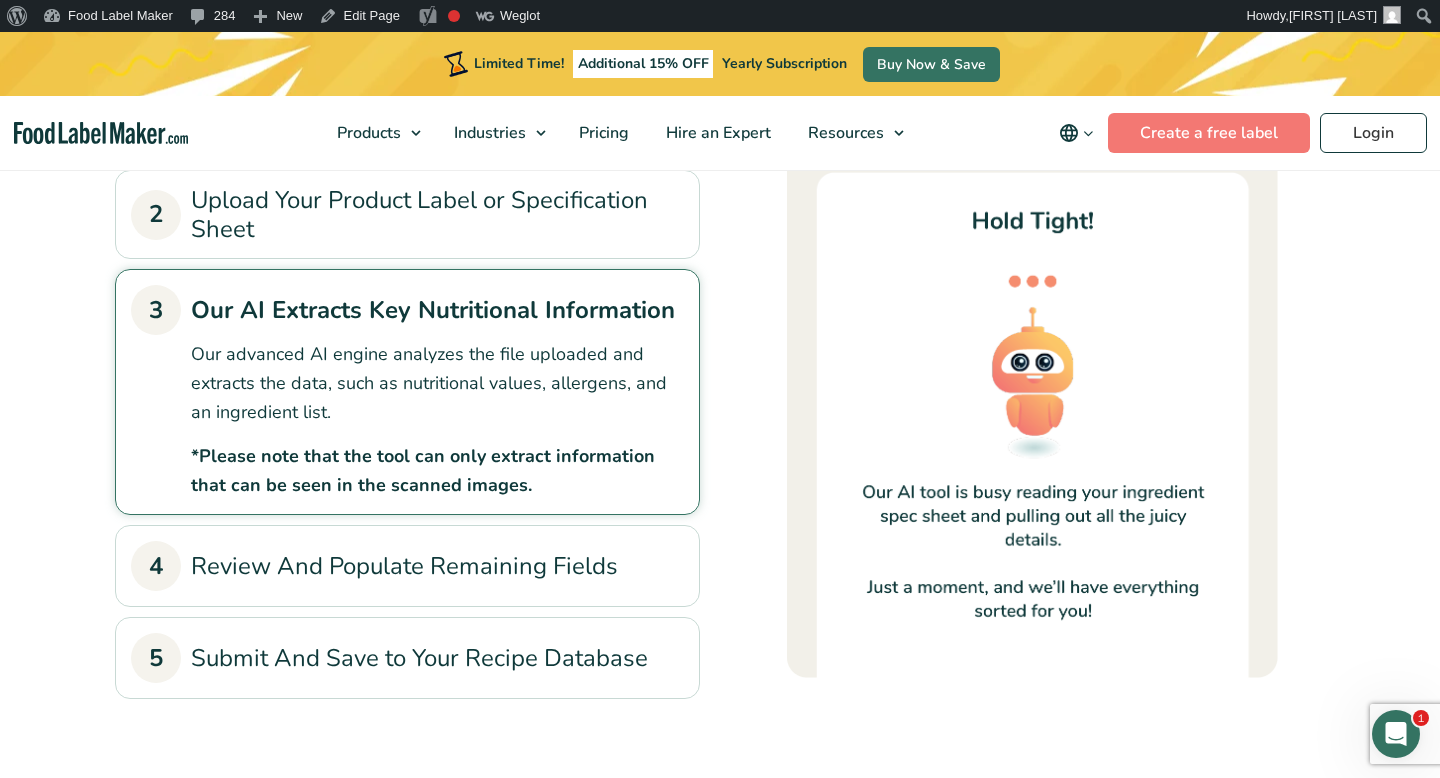 scroll, scrollTop: 2258, scrollLeft: 0, axis: vertical 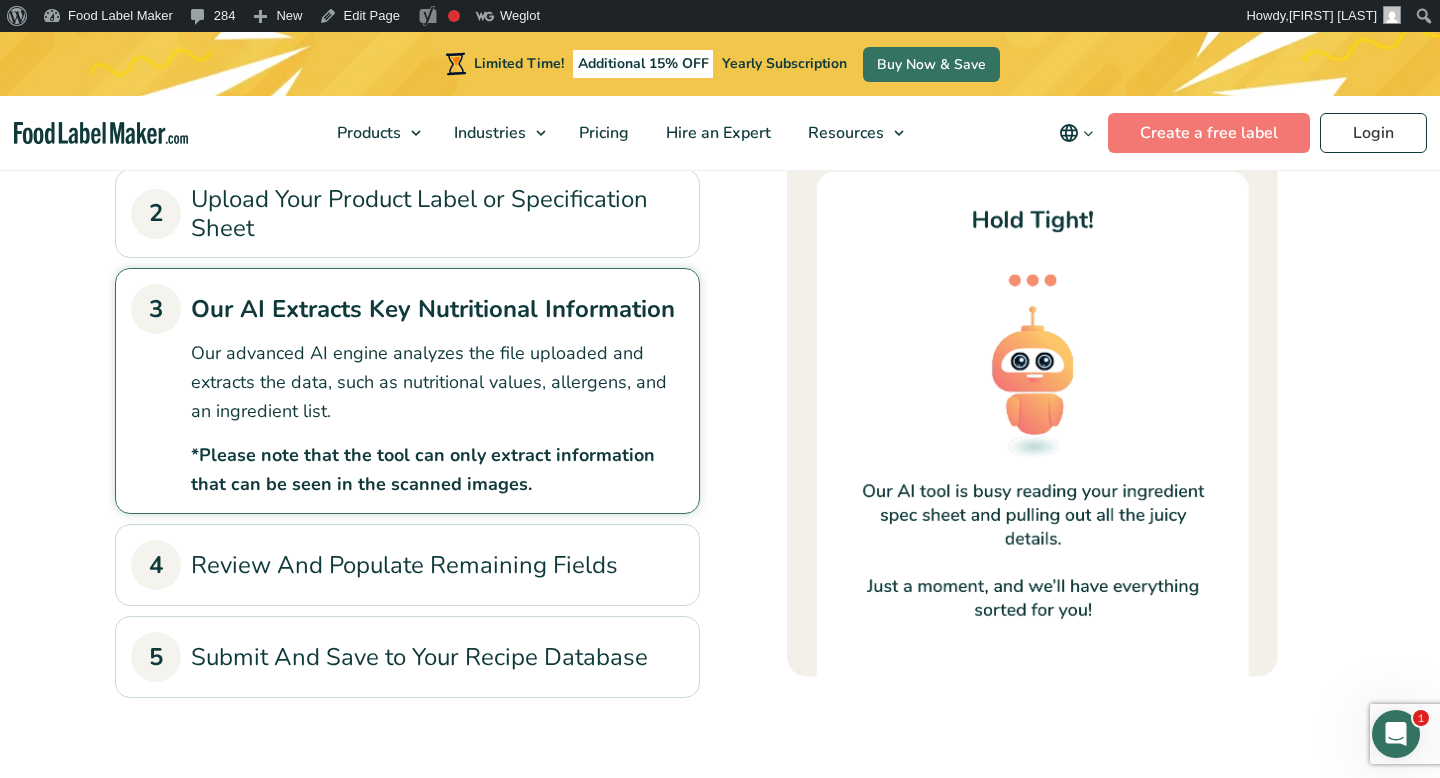 click on "4
Review And Populate Remaining Fields" at bounding box center (407, 565) 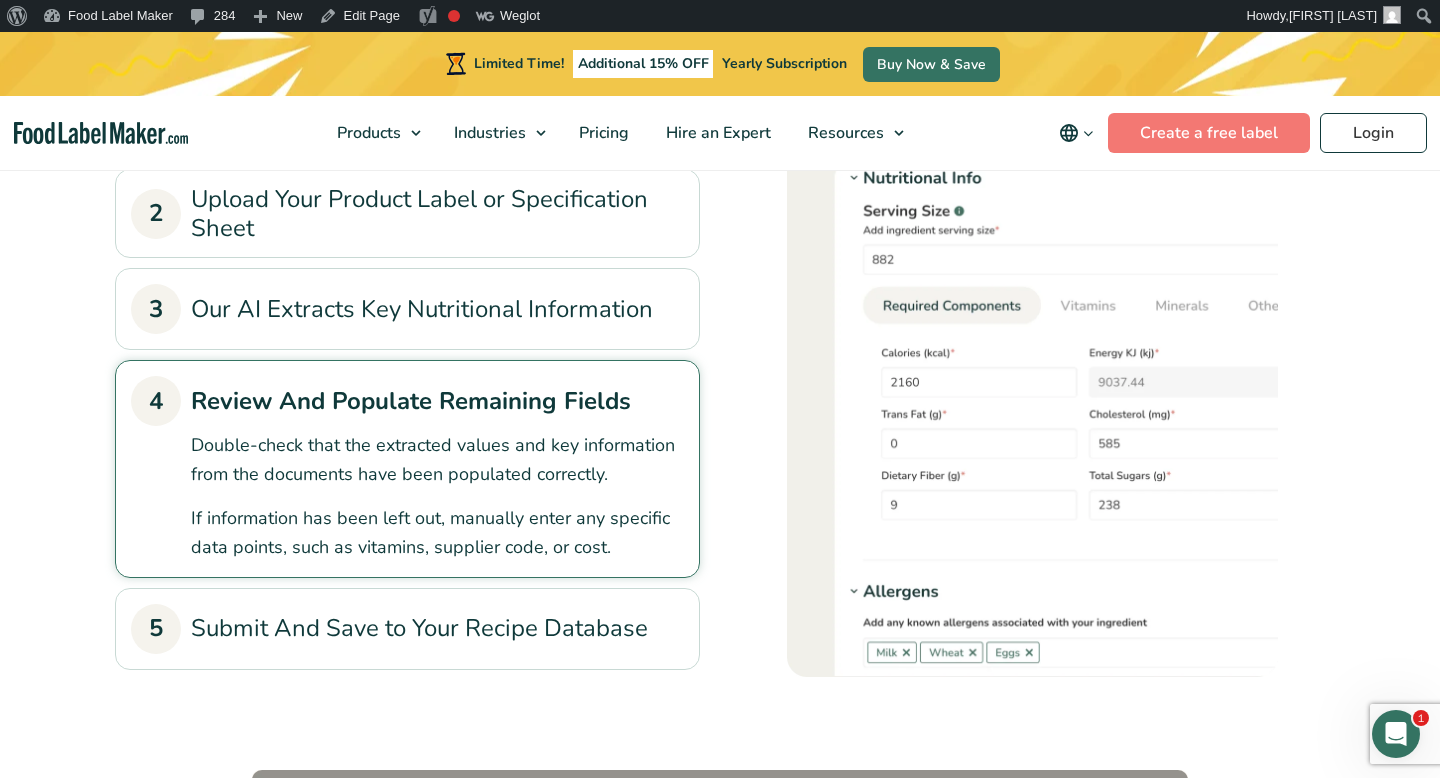 click on "5
Submit And Save to Your Recipe Database" at bounding box center (407, 629) 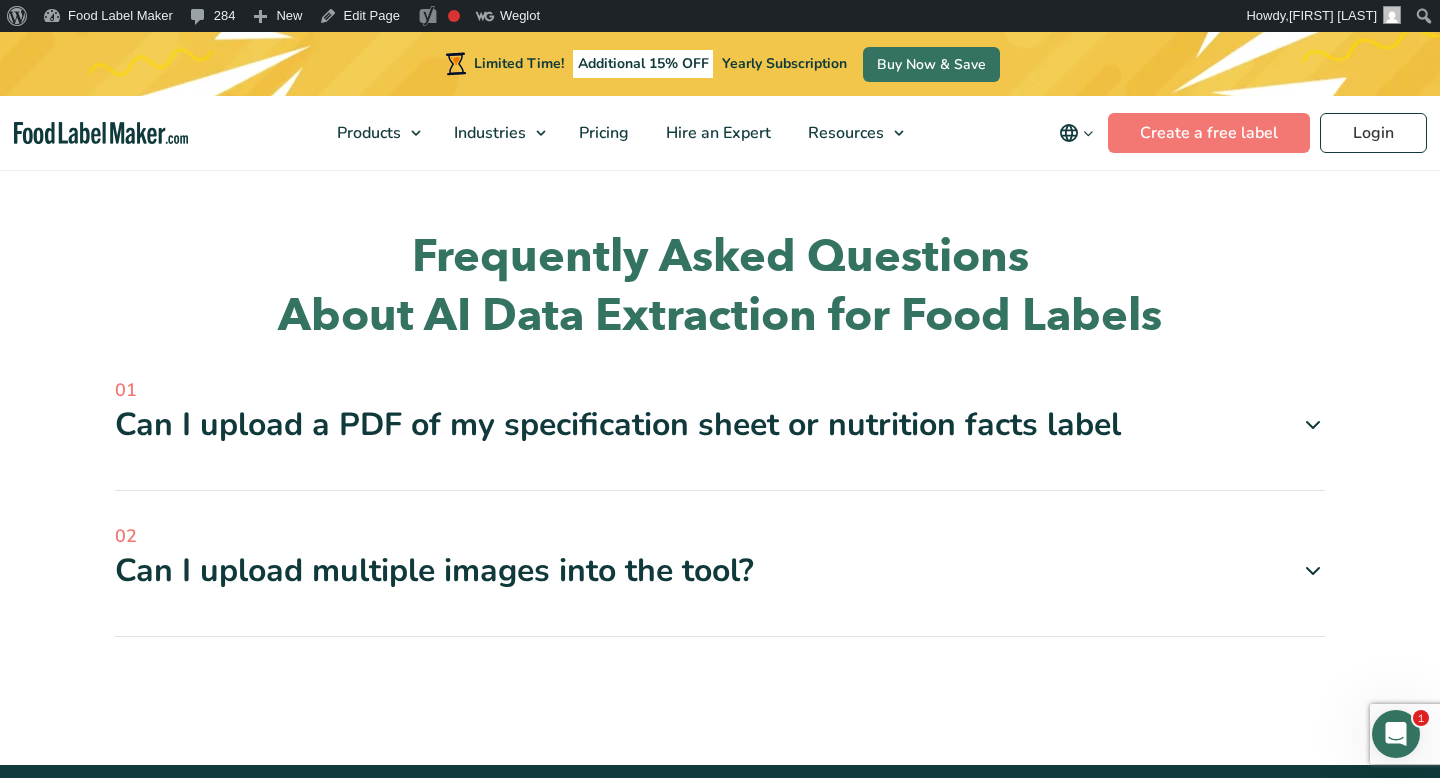 scroll, scrollTop: 5093, scrollLeft: 0, axis: vertical 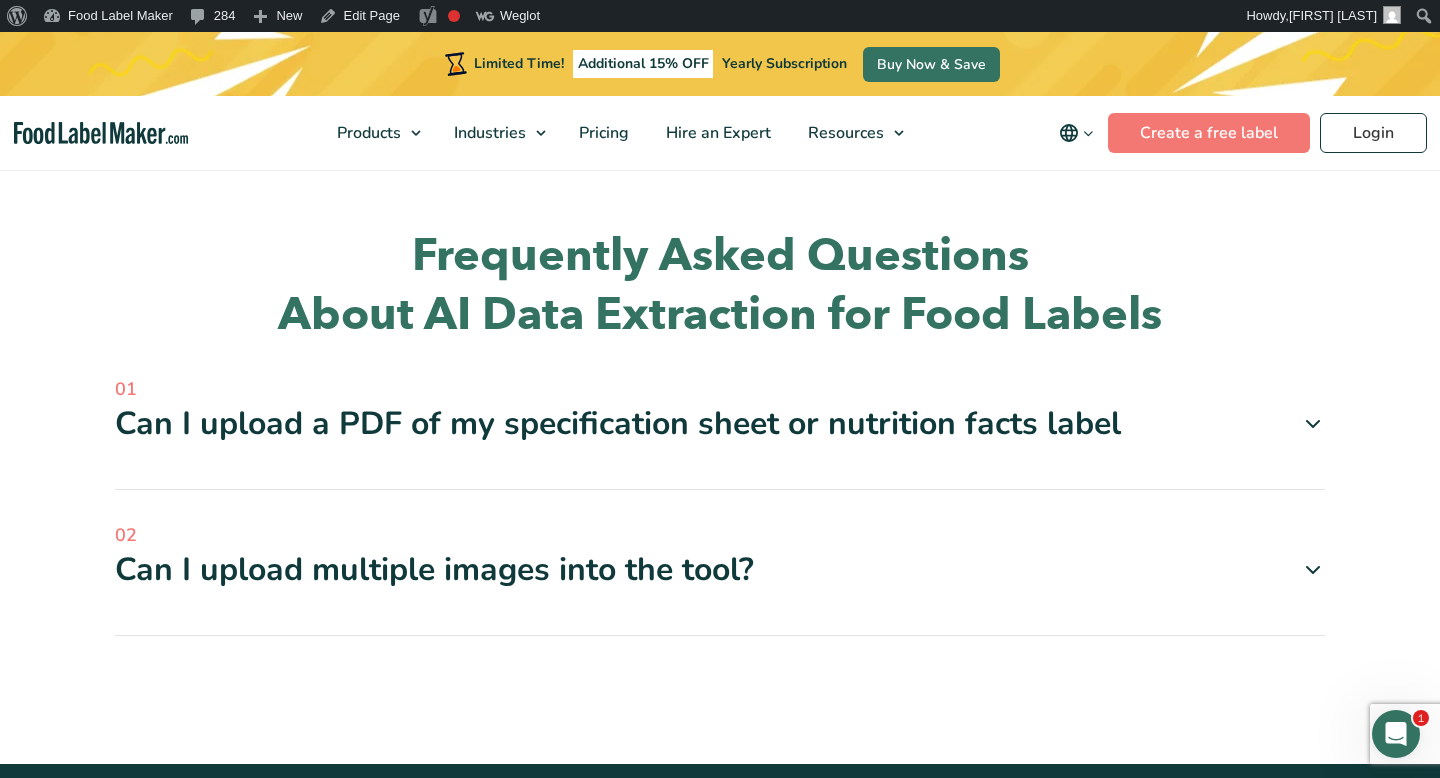 click on "Can I upload a PDF of my specification sheet or nutrition facts label" at bounding box center [720, 424] 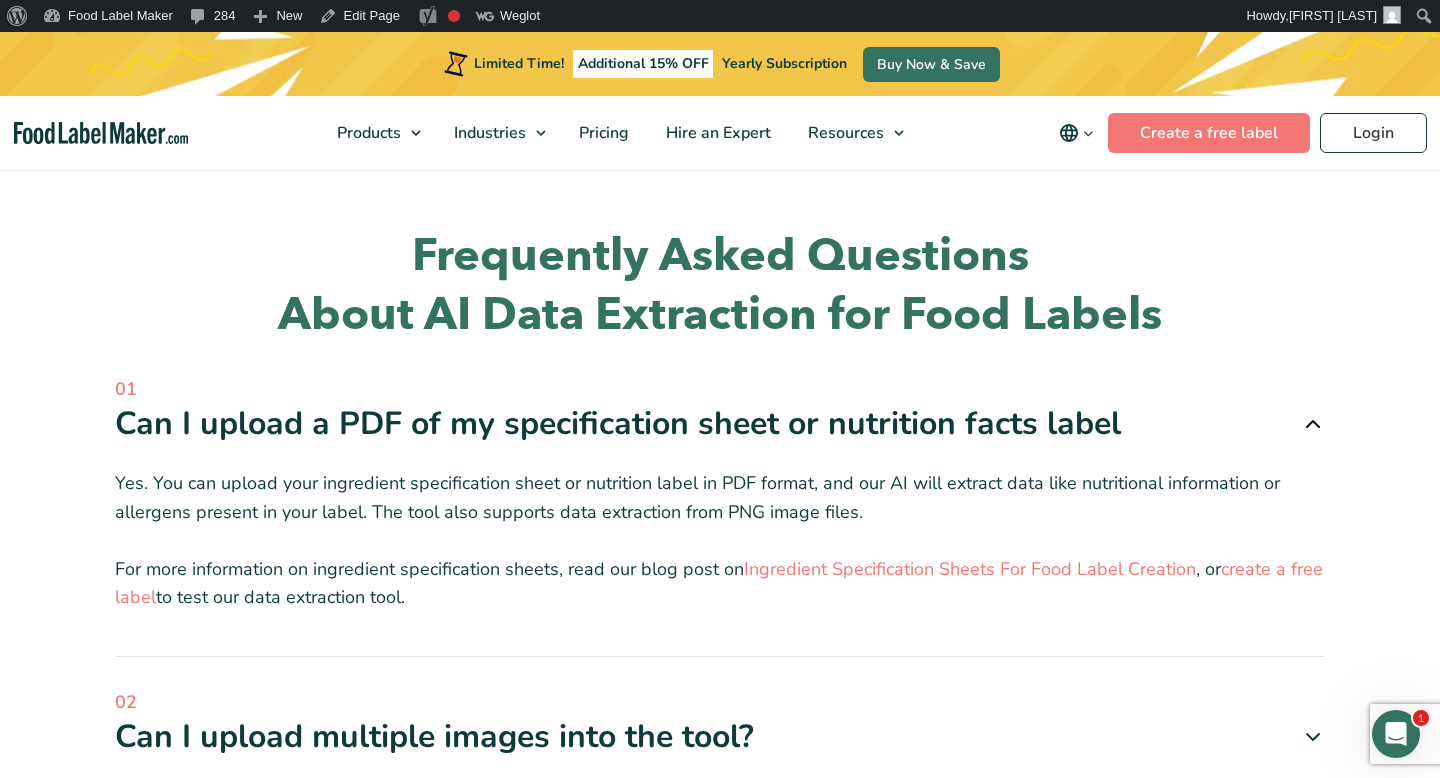 click on "Can I upload a PDF of my specification sheet or nutrition facts label" at bounding box center (720, 424) 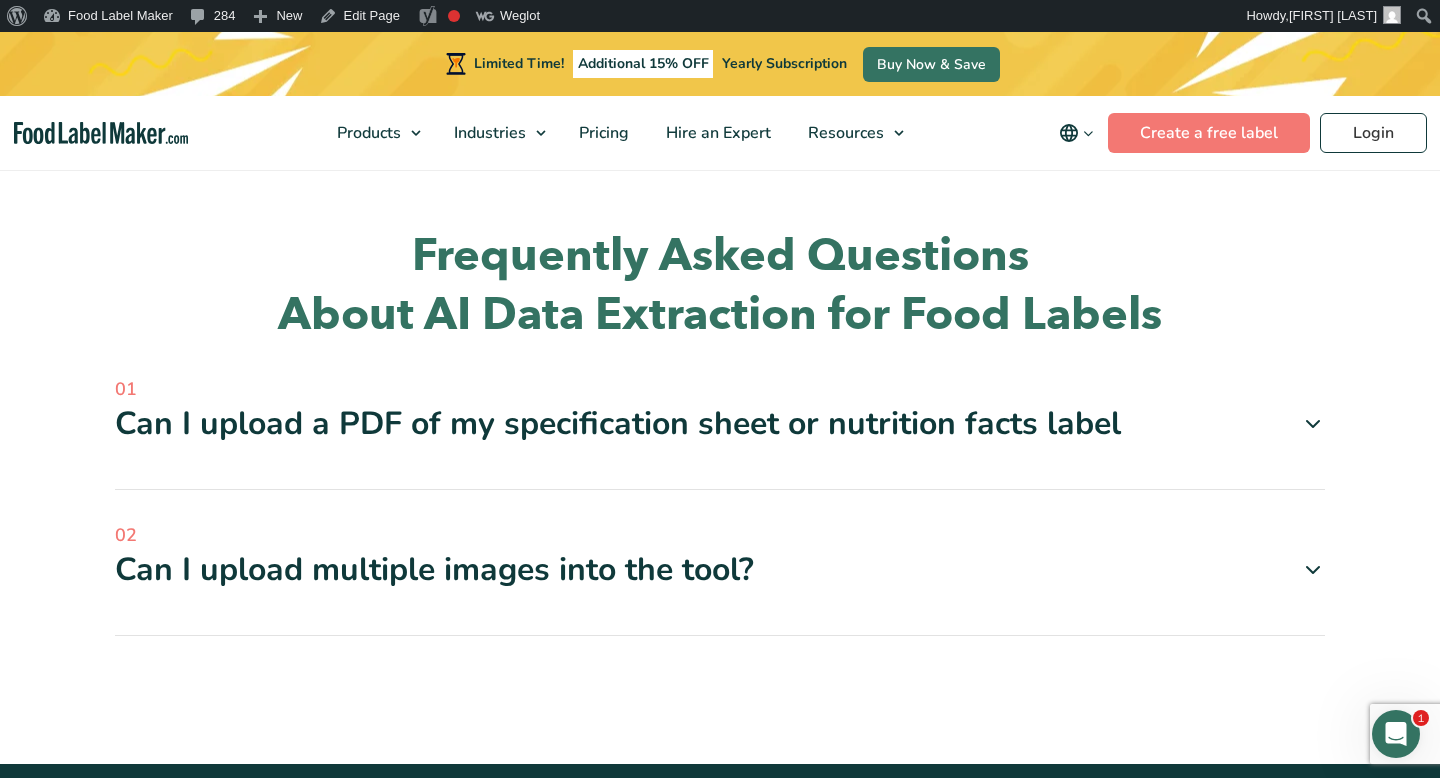 click on "Can I upload multiple images into the tool?" at bounding box center (720, 570) 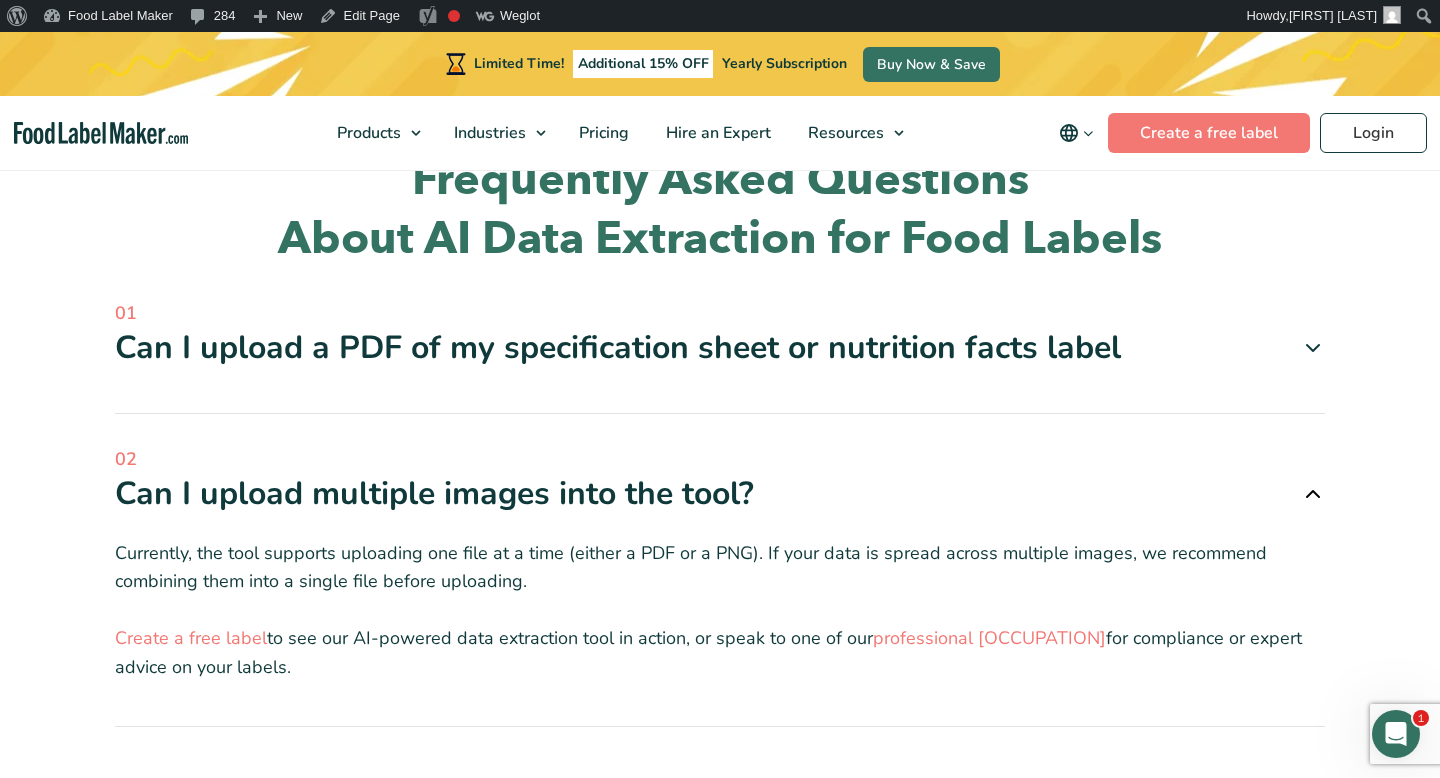 scroll, scrollTop: 5173, scrollLeft: 0, axis: vertical 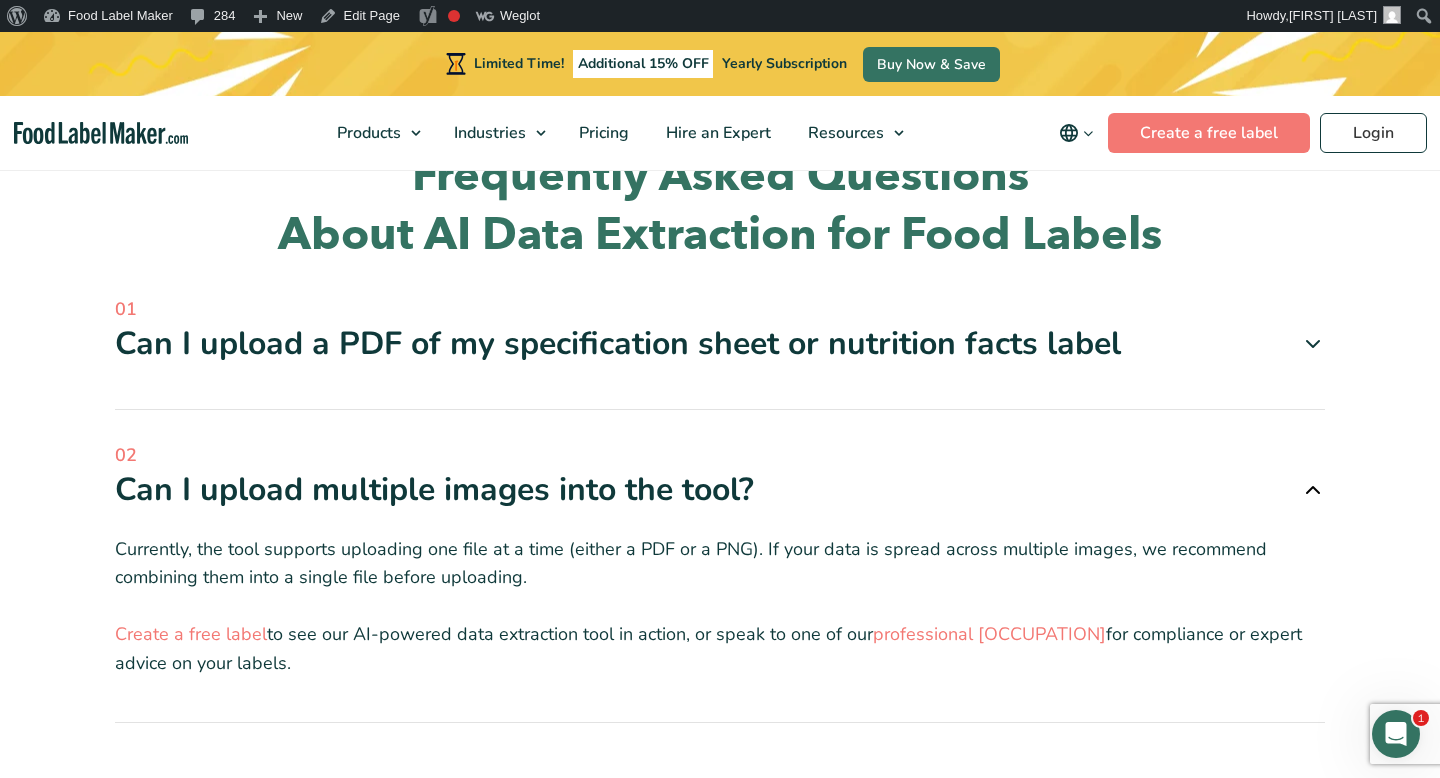 click on "Can I upload multiple images into the tool?" at bounding box center (720, 490) 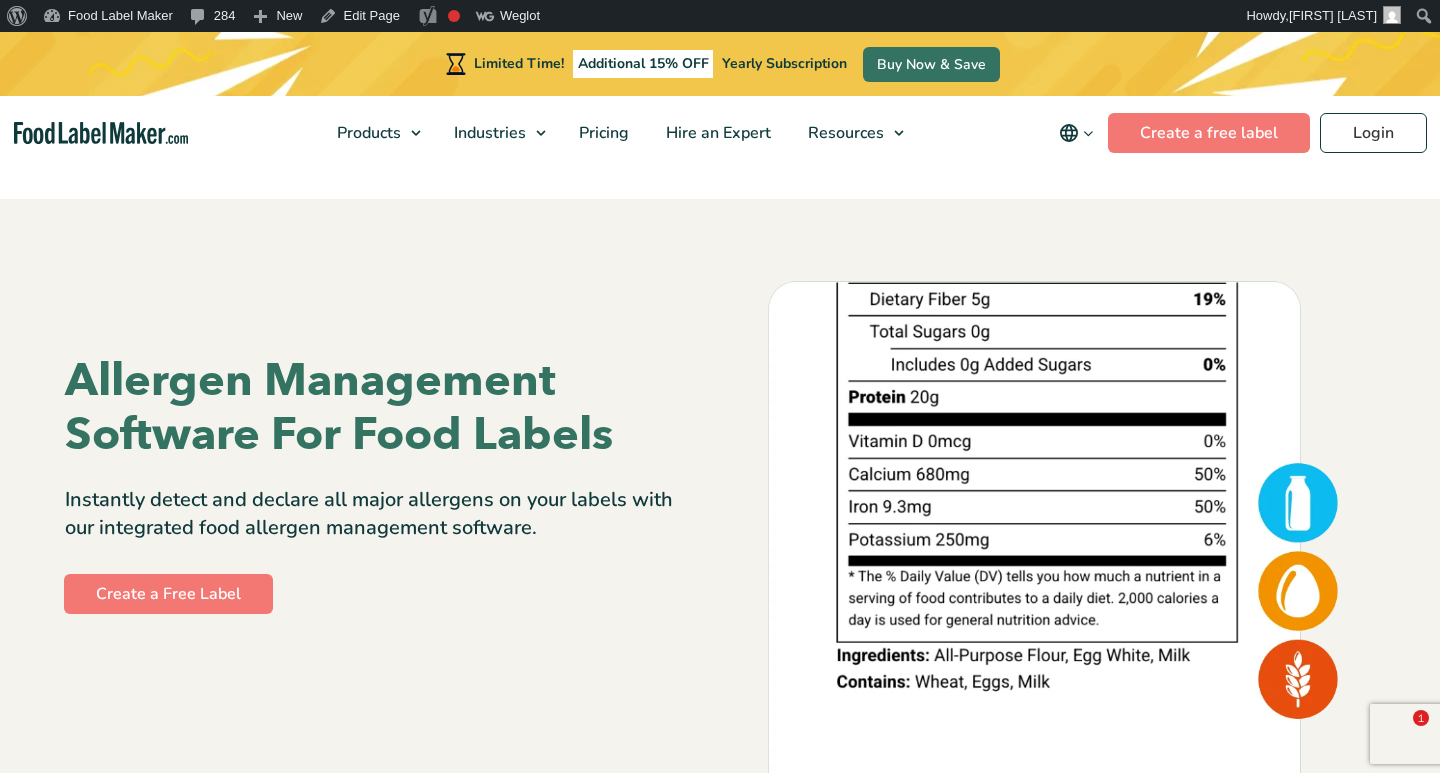 scroll, scrollTop: 0, scrollLeft: 0, axis: both 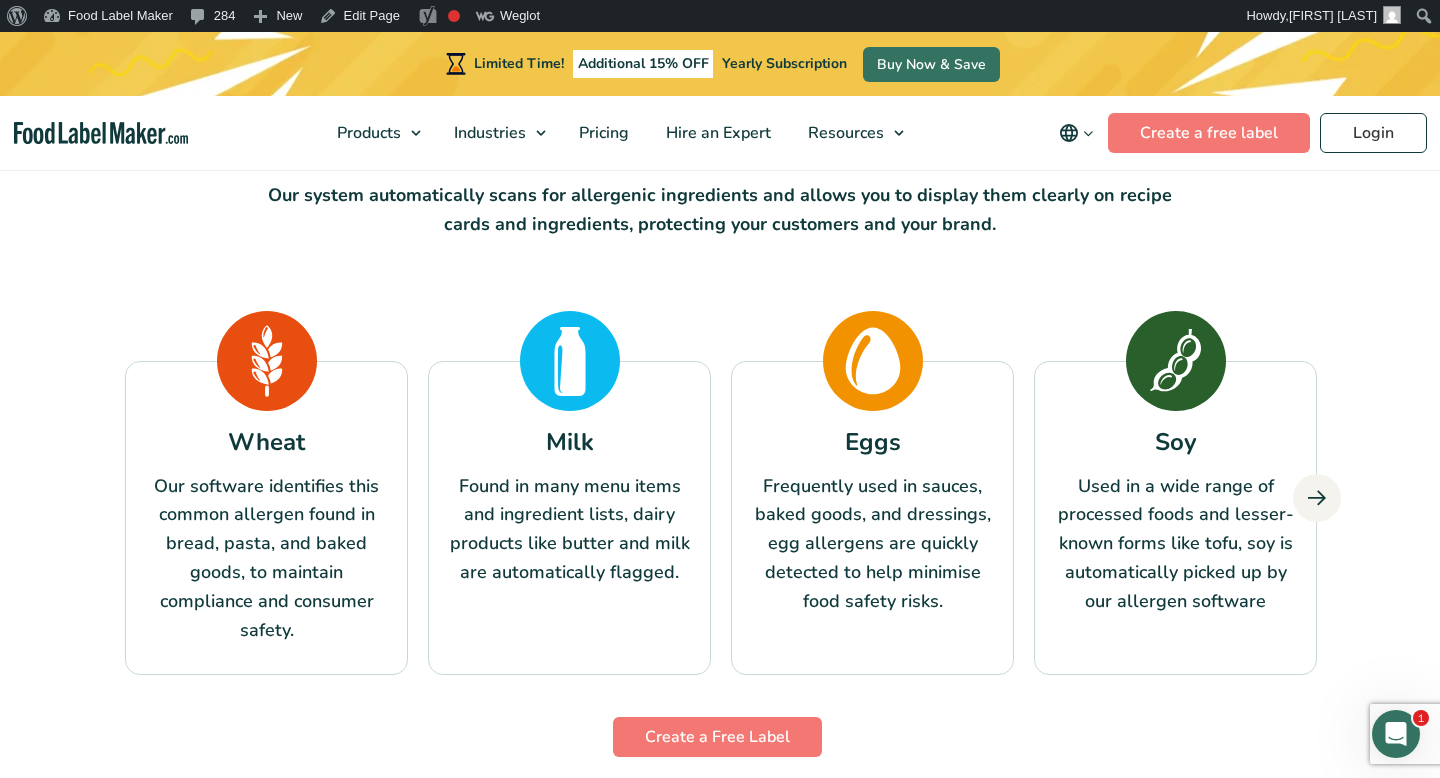 click at bounding box center [1317, 498] 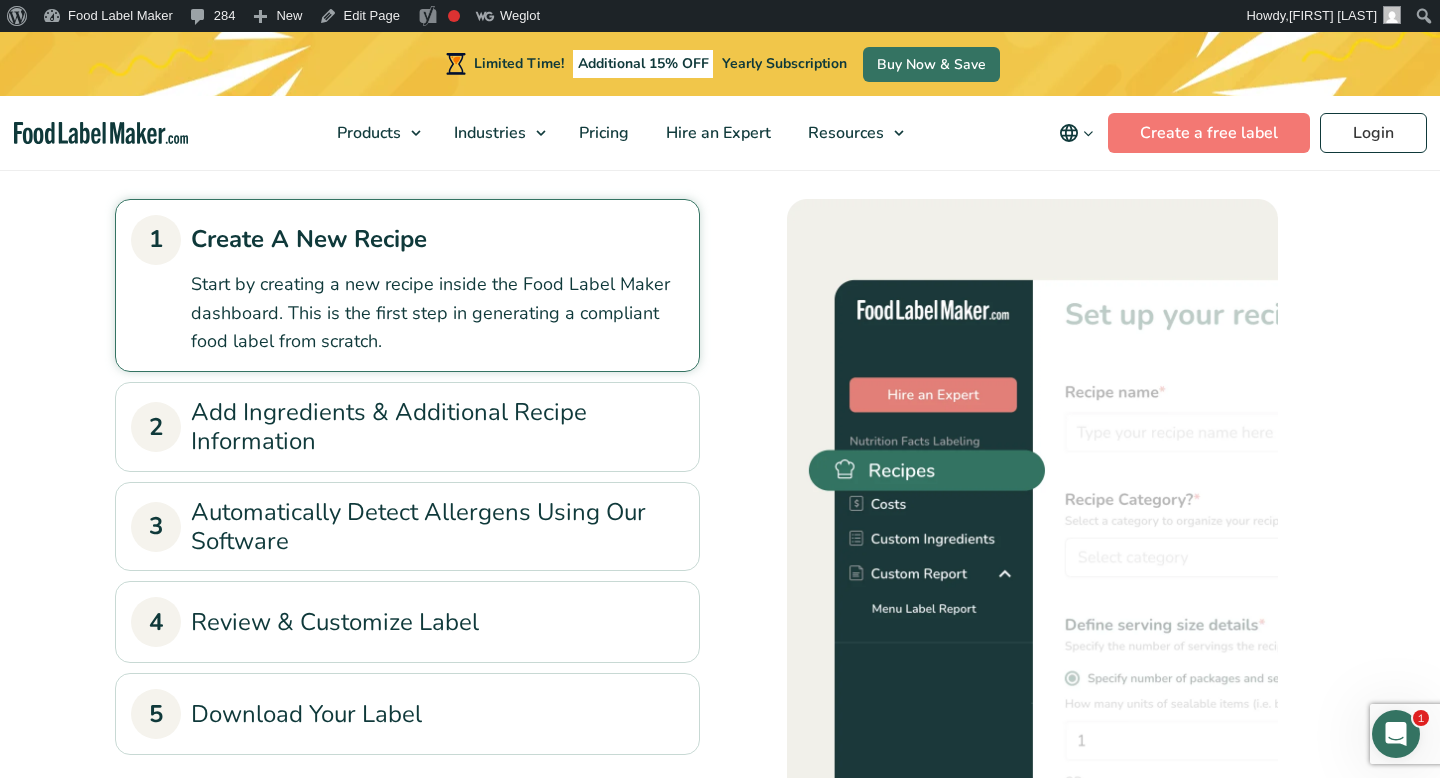 scroll, scrollTop: 3092, scrollLeft: 0, axis: vertical 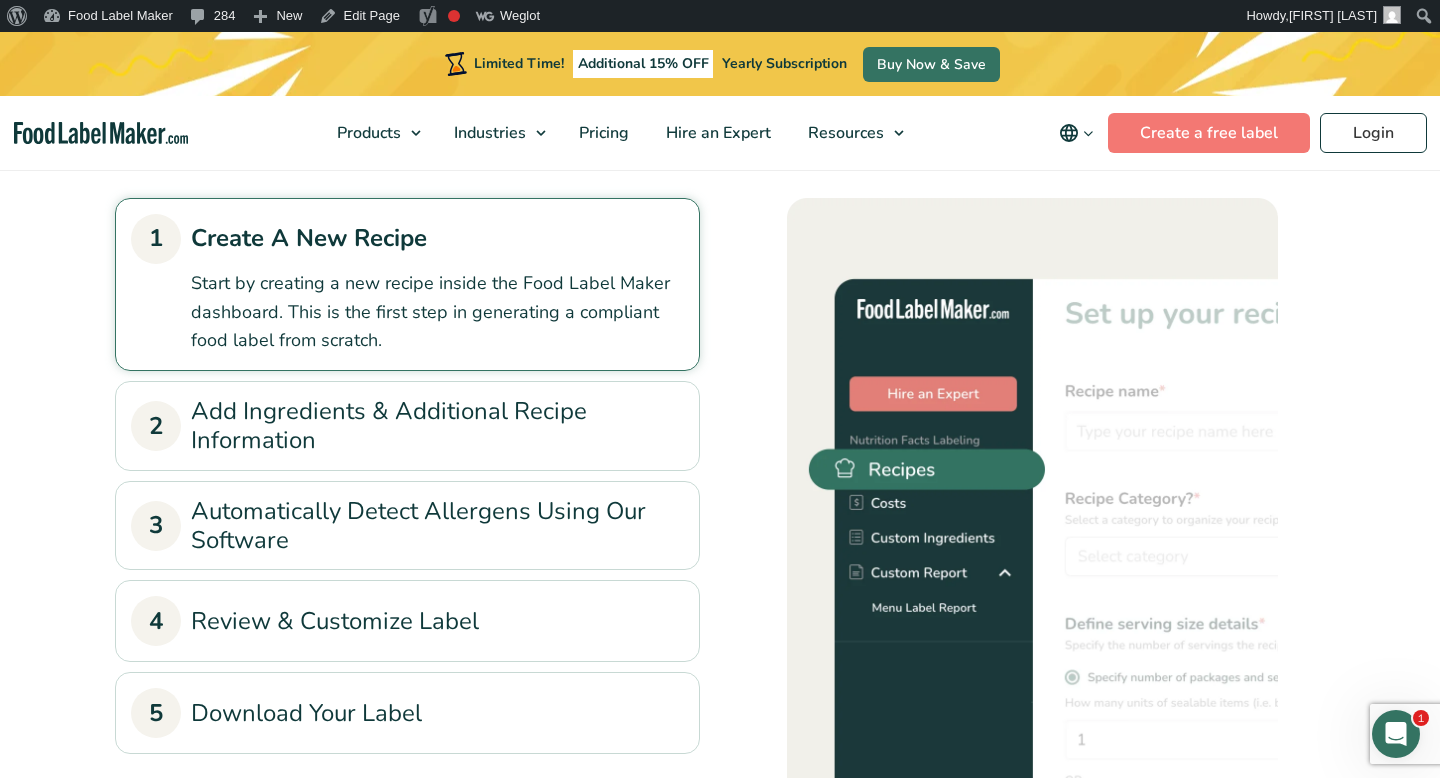 click on "4
Review & Customize Label" at bounding box center [407, 621] 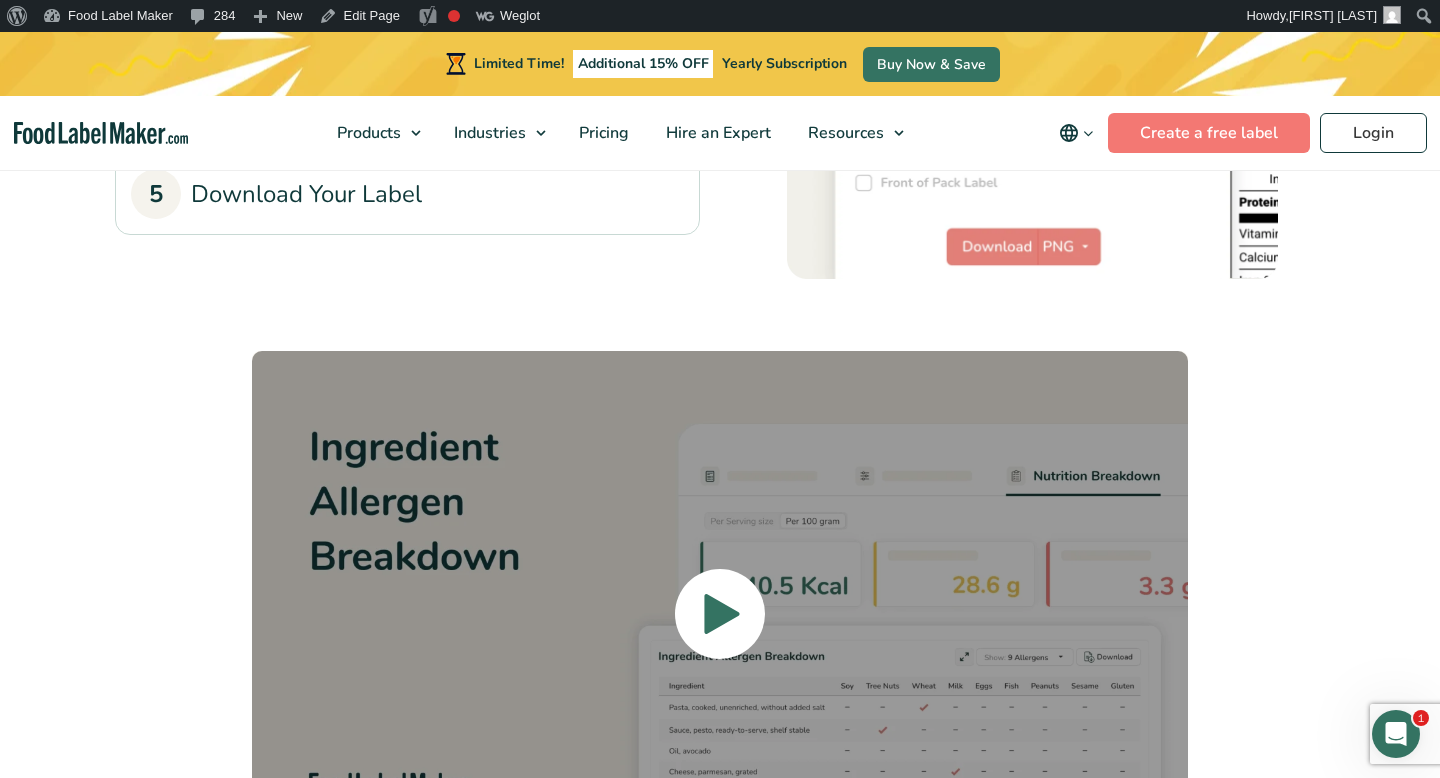 scroll, scrollTop: 3617, scrollLeft: 0, axis: vertical 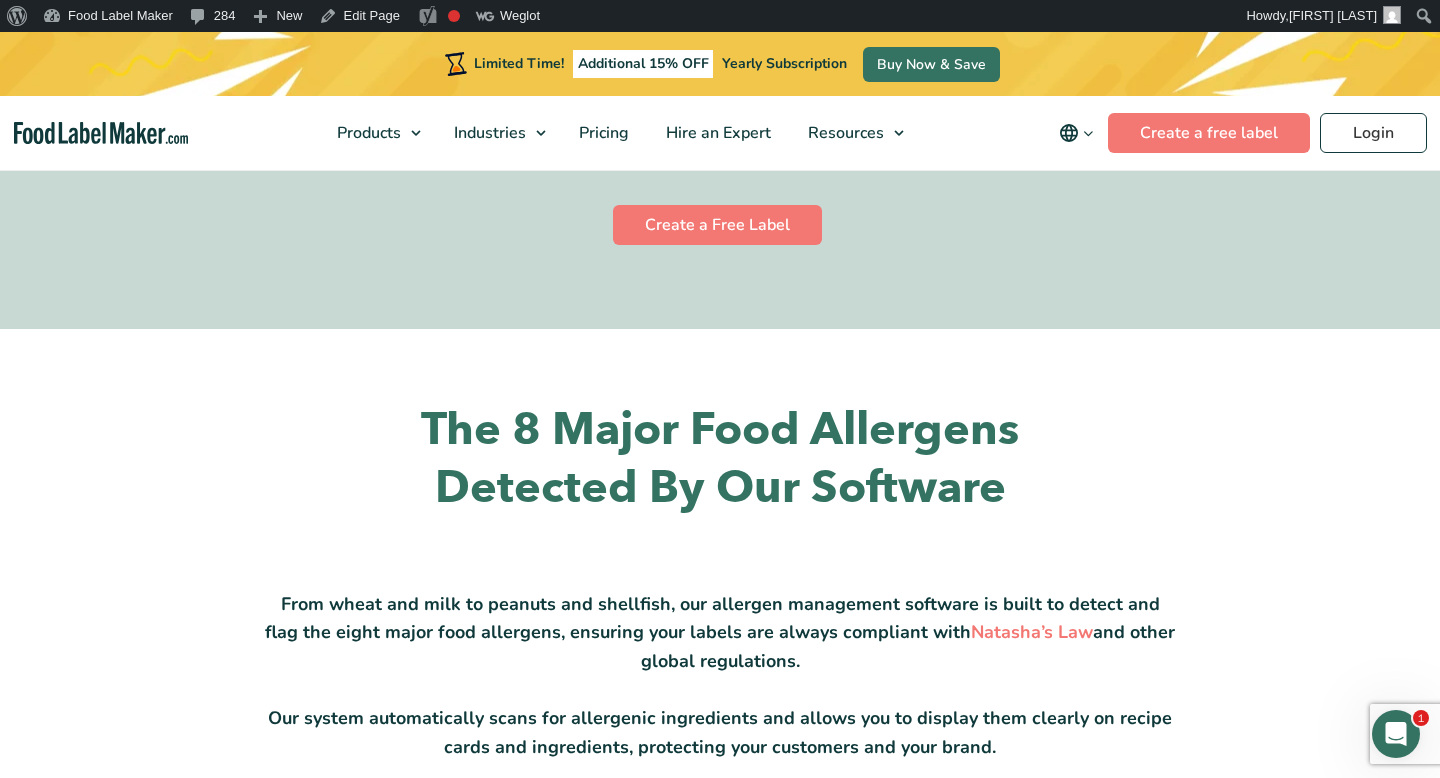 click on "The 8 Major Food Allergens
Detected By Our Software" at bounding box center [720, 459] 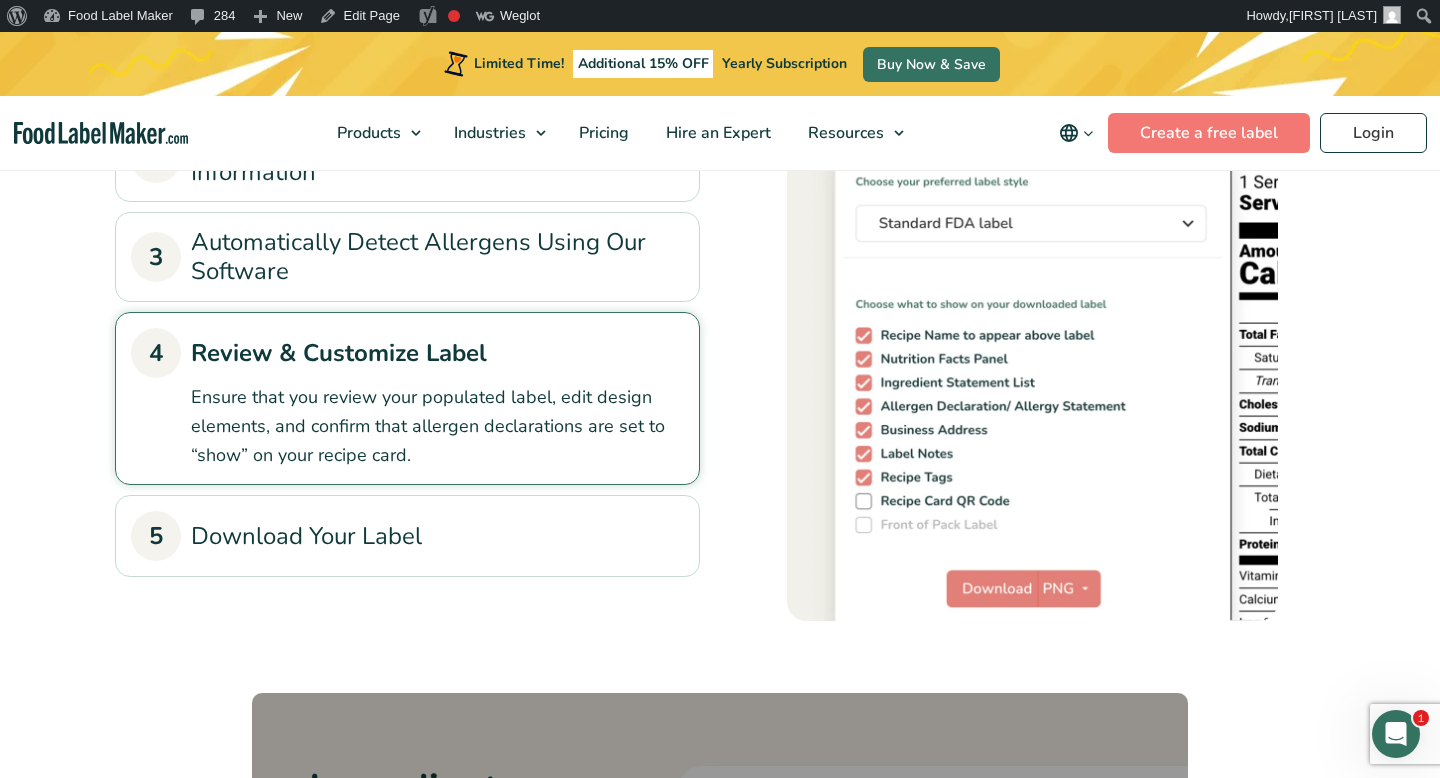 scroll, scrollTop: 3288, scrollLeft: 0, axis: vertical 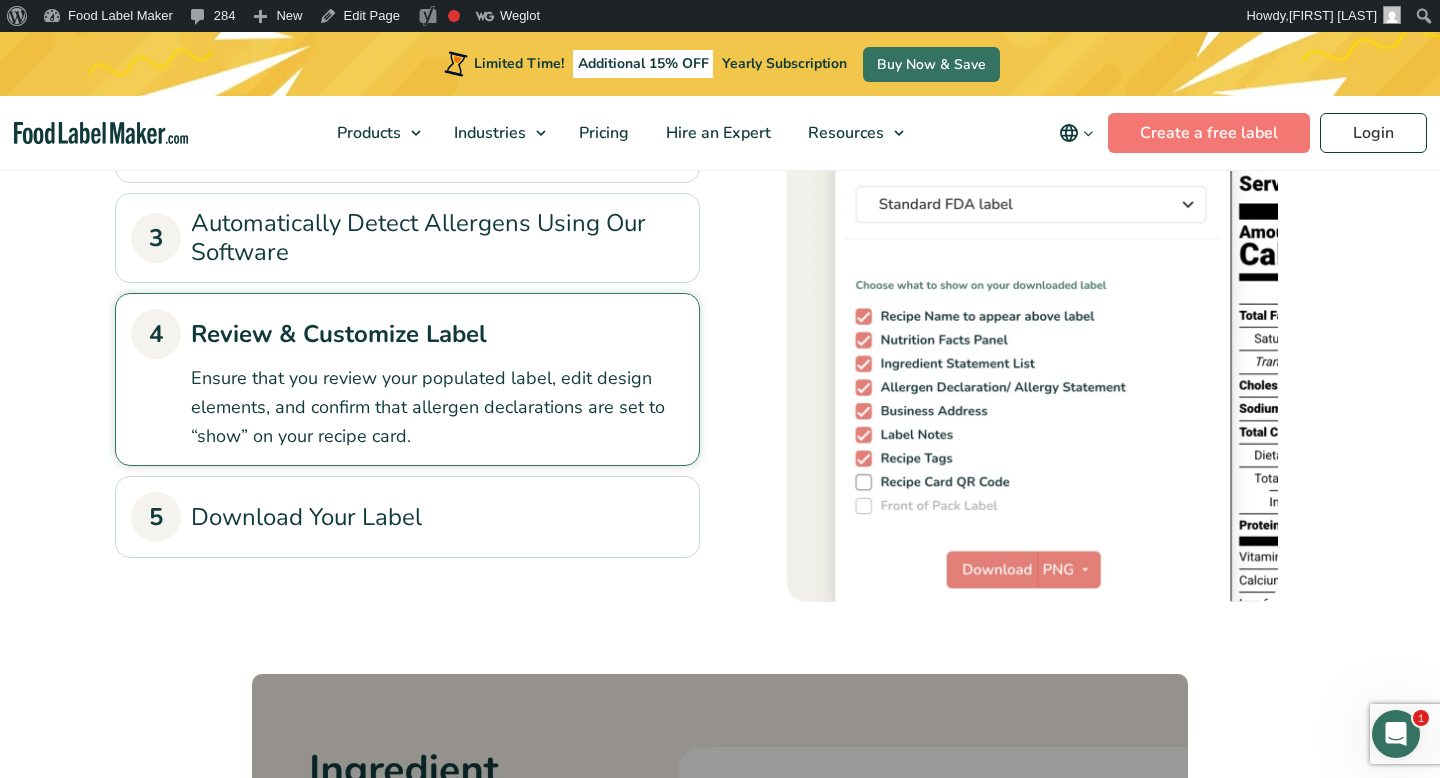 click on "5
Download Your Label" at bounding box center [407, 517] 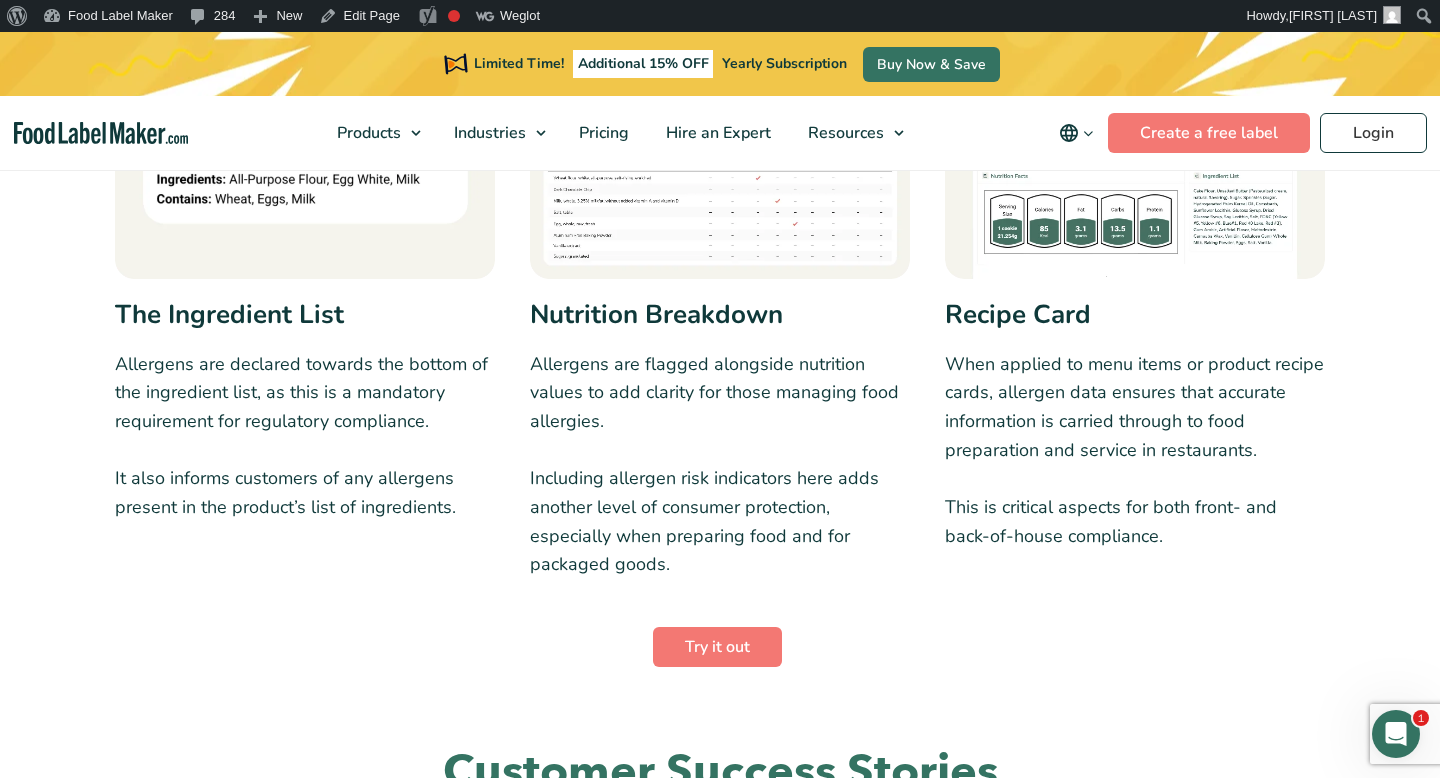 scroll, scrollTop: 5066, scrollLeft: 0, axis: vertical 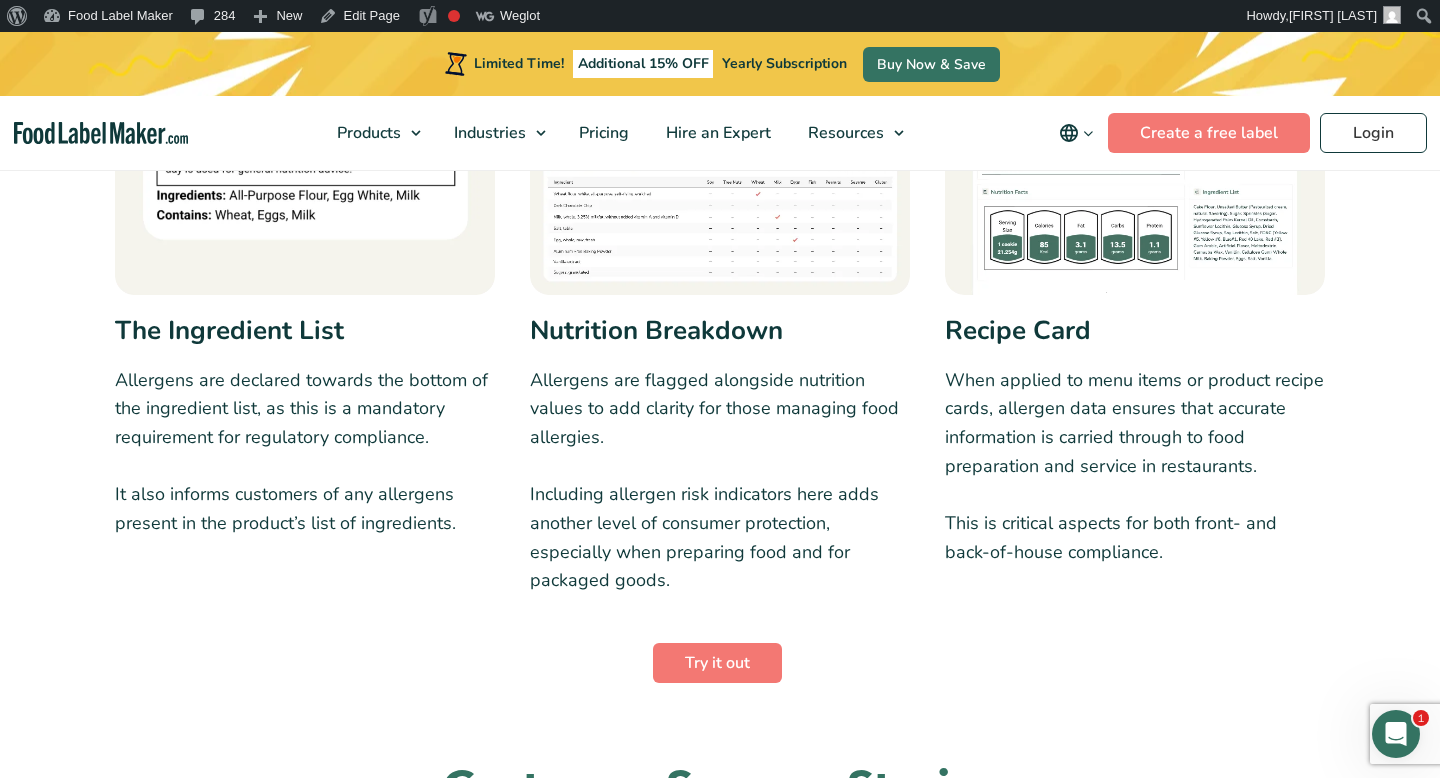 click on "Allergens are flagged alongside nutrition values to add clarity for those managing food allergies." at bounding box center (720, 409) 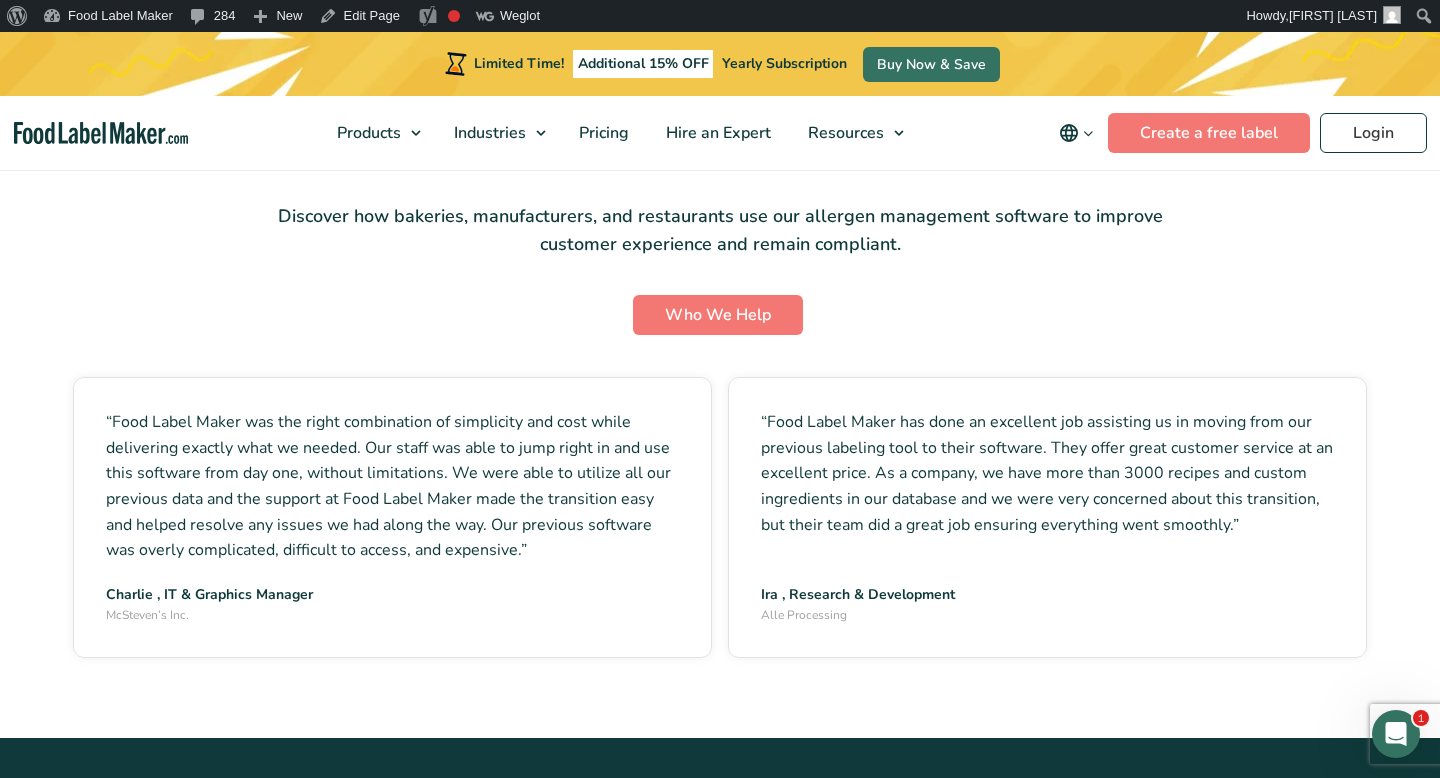 scroll, scrollTop: 5718, scrollLeft: 0, axis: vertical 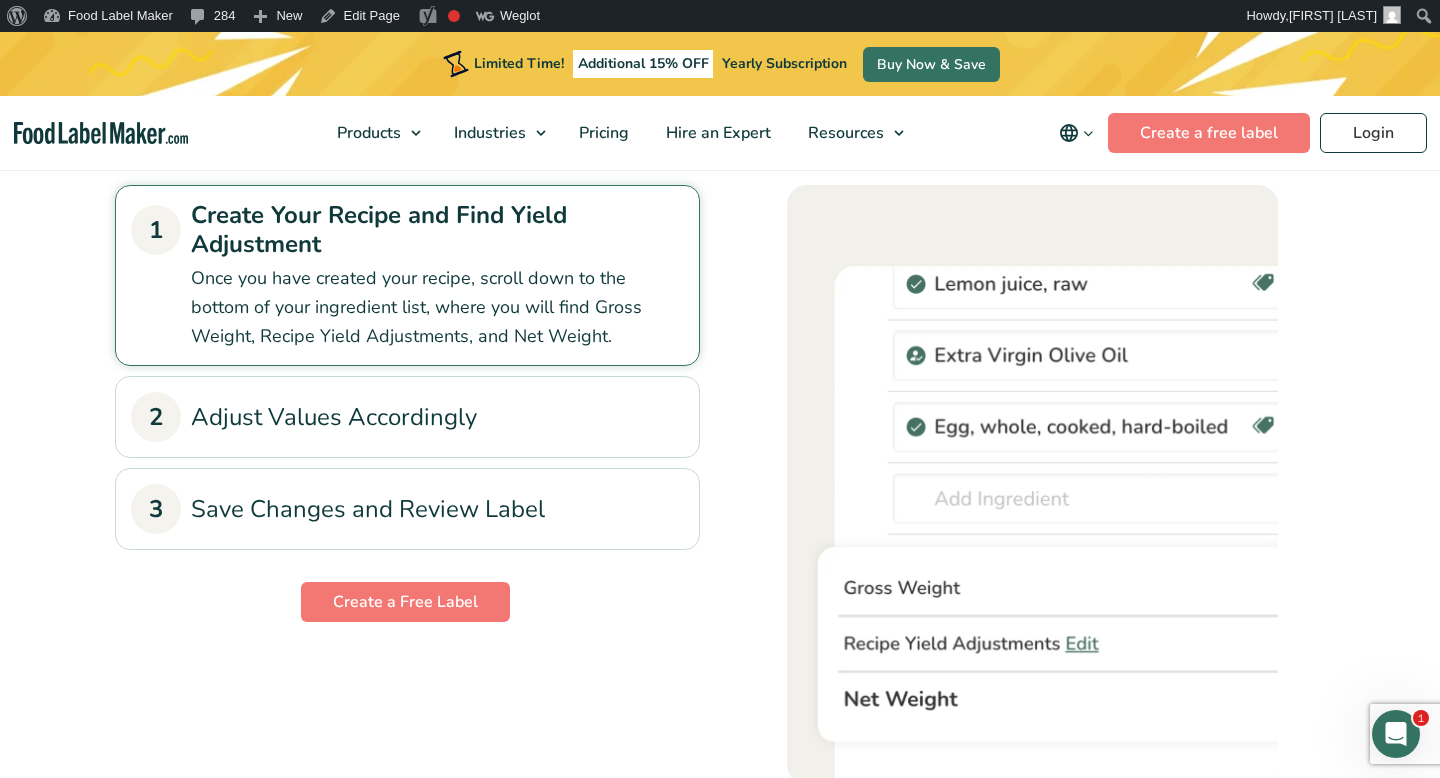 click on "2
Adjust Values Accordingly
Input your Processing Loss and Moisture loss formulas. Our system allows you to fill in relevant figures using the following metrics:
%, g, kg, mg, mcg, lb, oz" at bounding box center (407, 417) 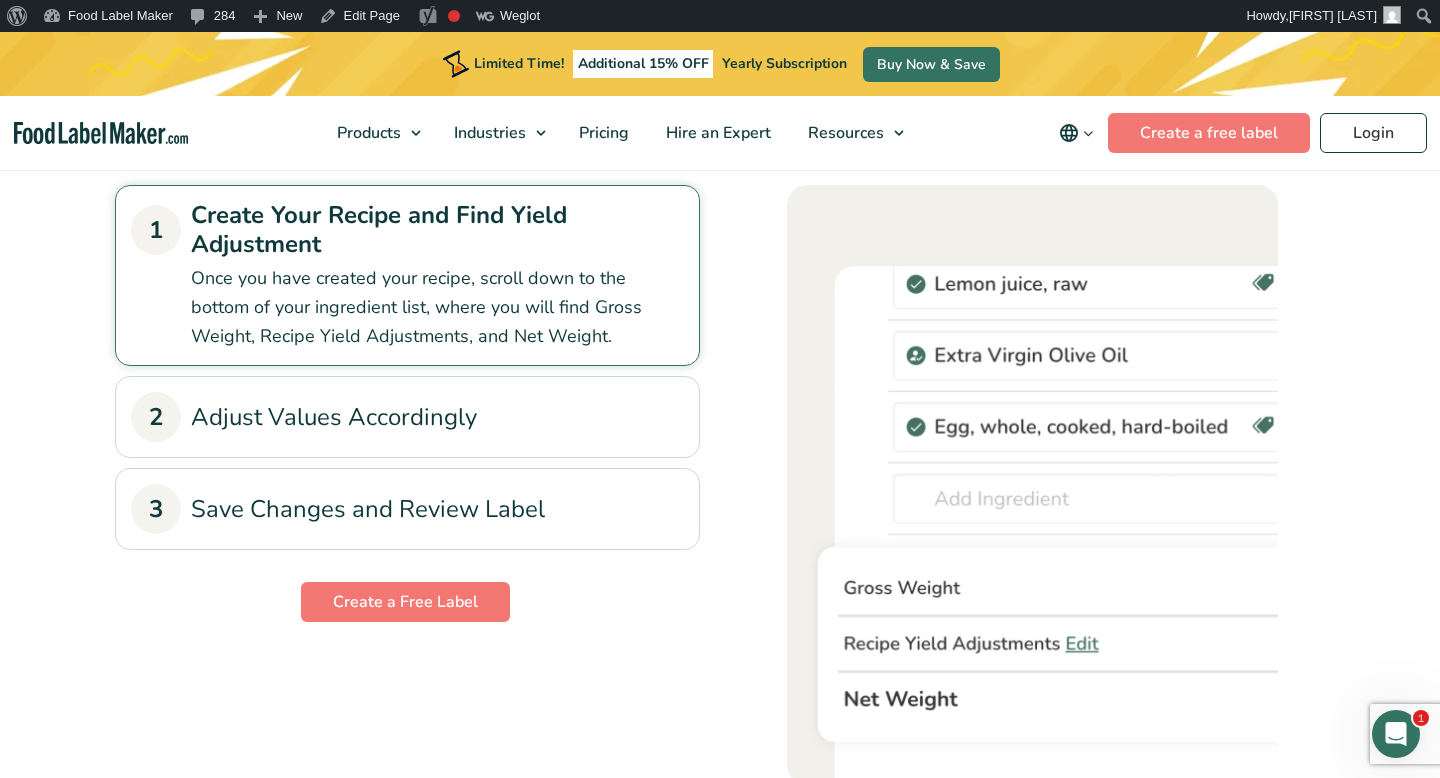 click on "2
Adjust Values Accordingly" at bounding box center [407, 417] 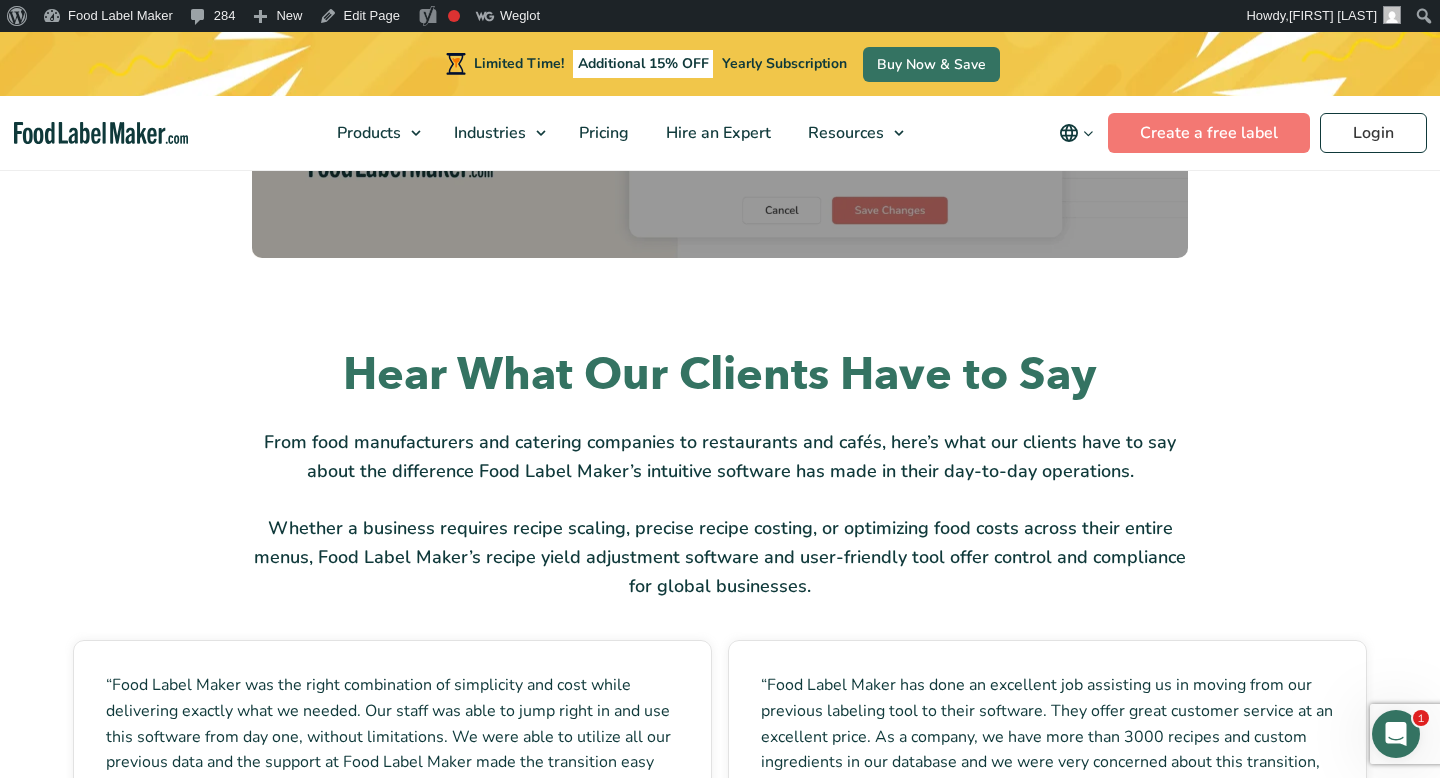 scroll, scrollTop: 3438, scrollLeft: 0, axis: vertical 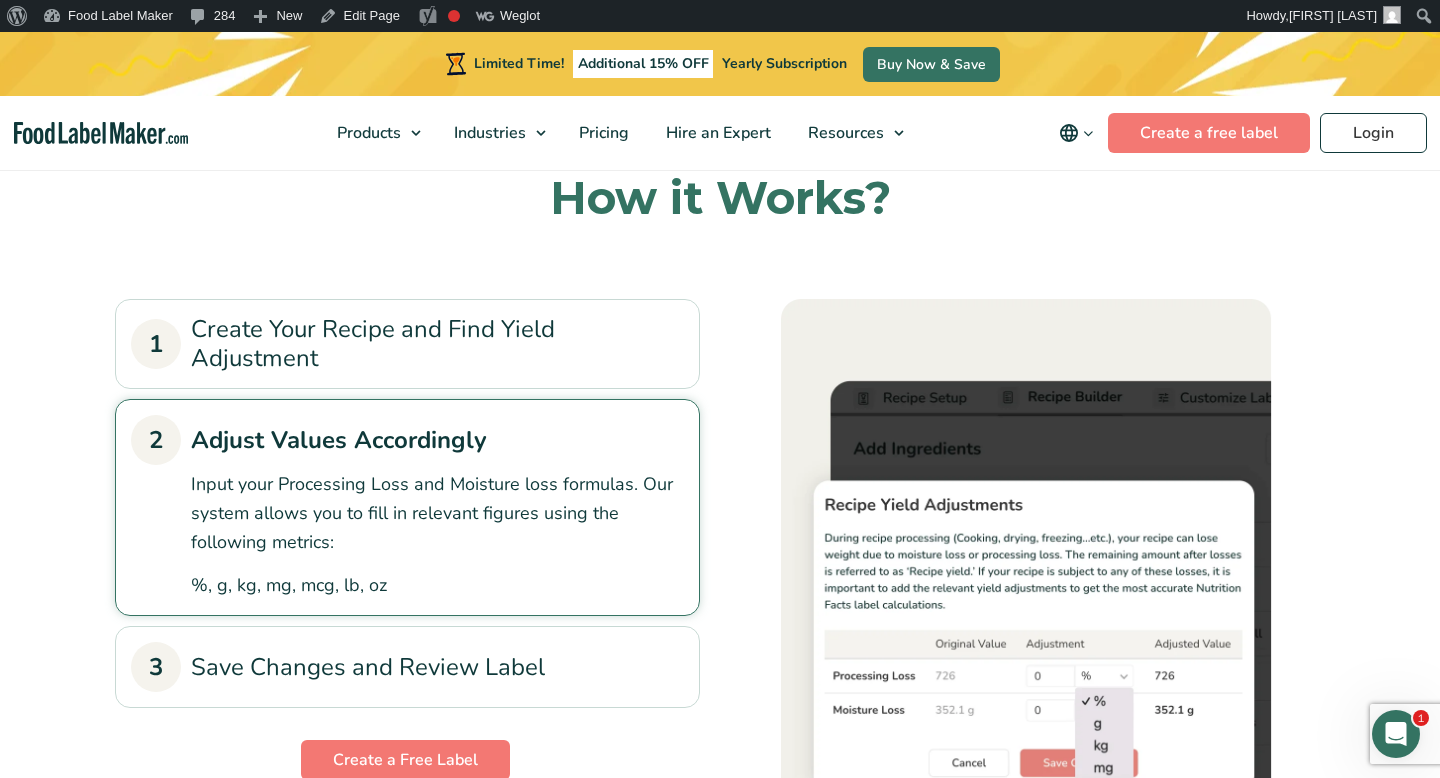 click on "1
Create Your Recipe and Find Yield Adjustment" at bounding box center (407, 344) 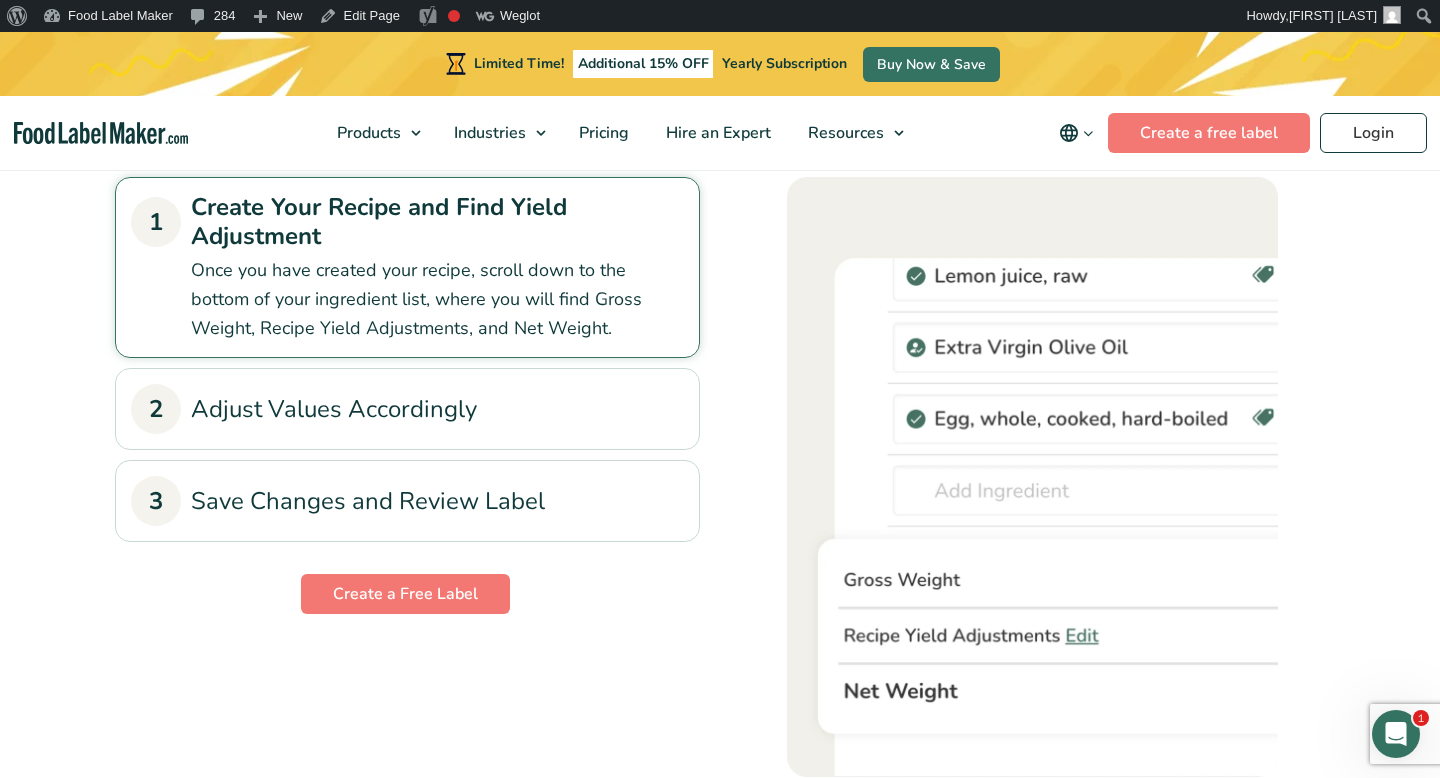 scroll, scrollTop: 2329, scrollLeft: 0, axis: vertical 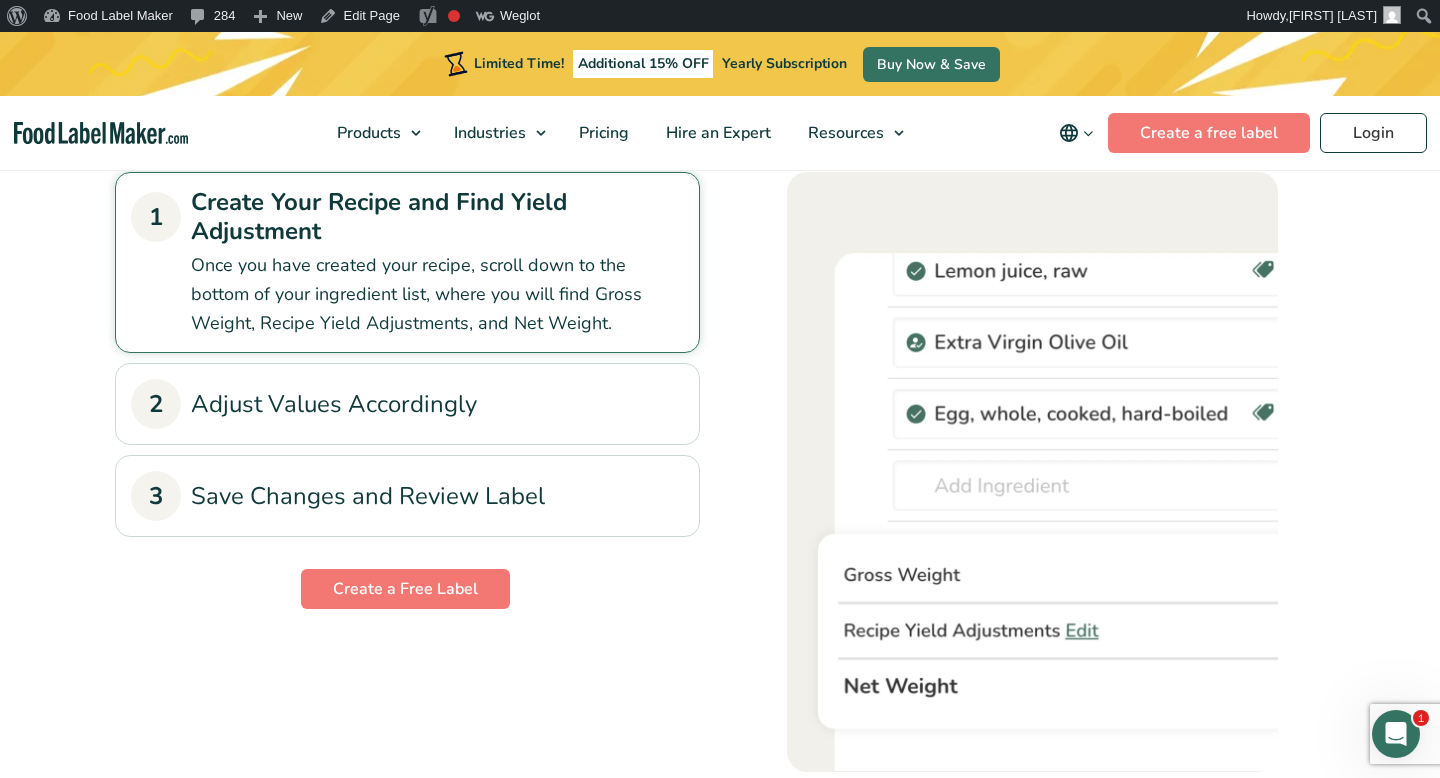 click on "2
Adjust Values Accordingly" at bounding box center (407, 404) 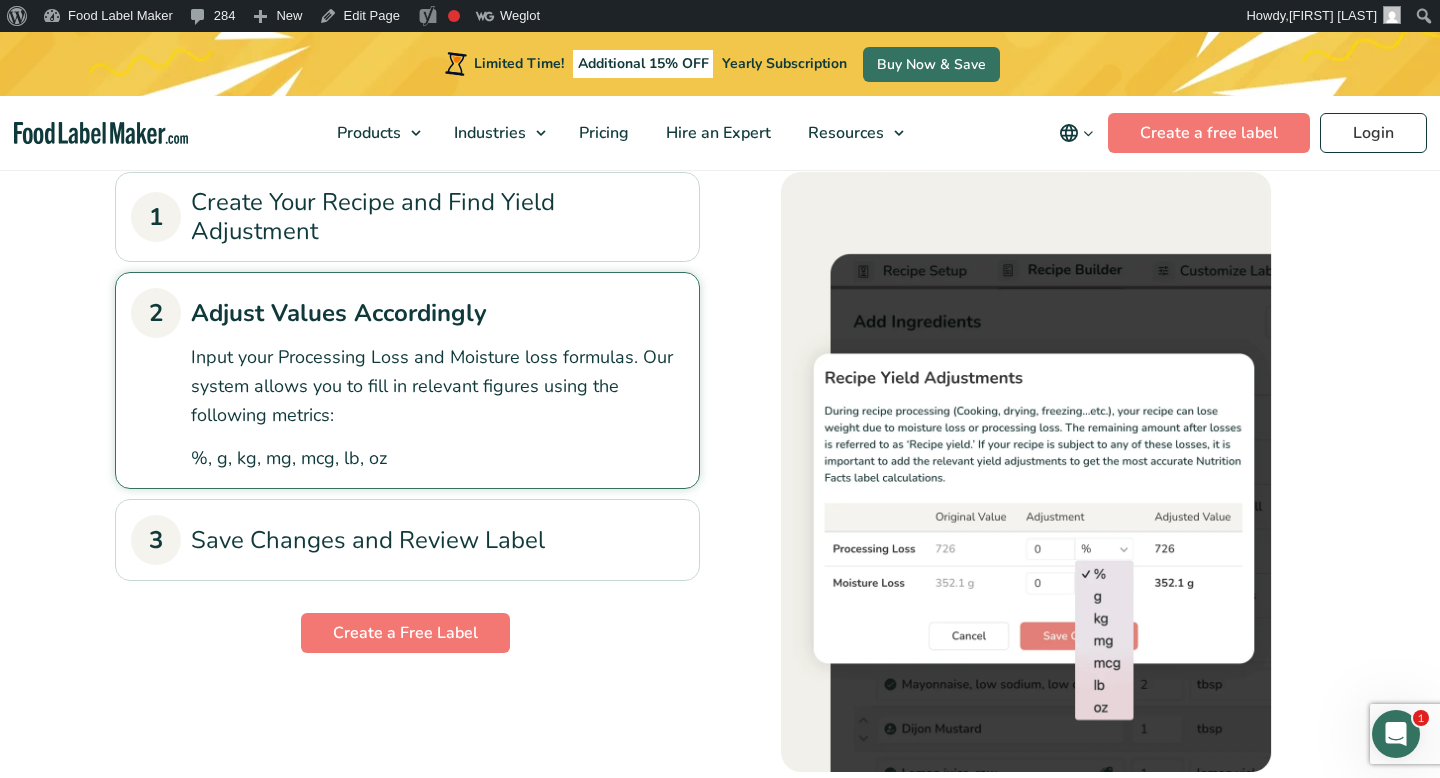 click on "2
Adjust Values Accordingly" at bounding box center [407, 313] 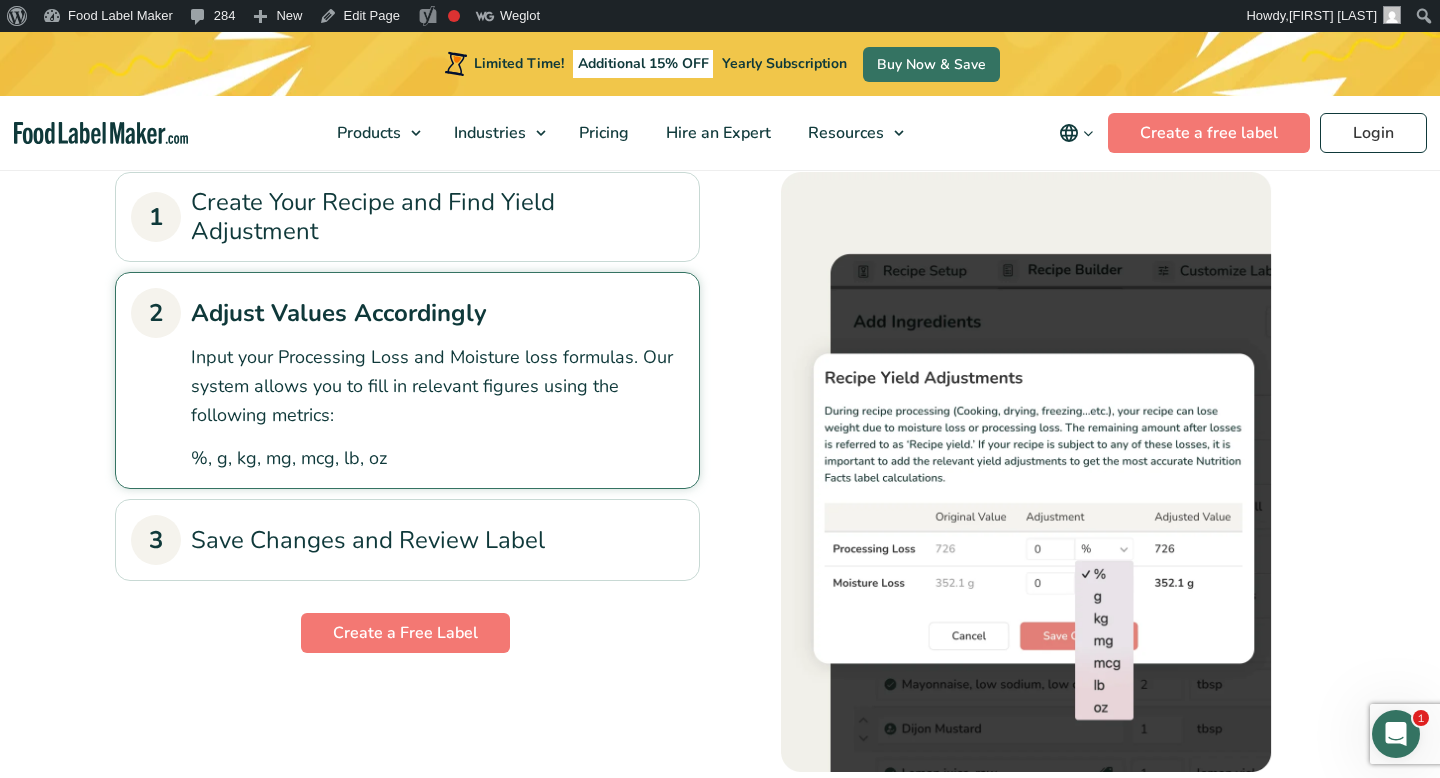 click on "3
Save Changes and Review Label" at bounding box center [407, 540] 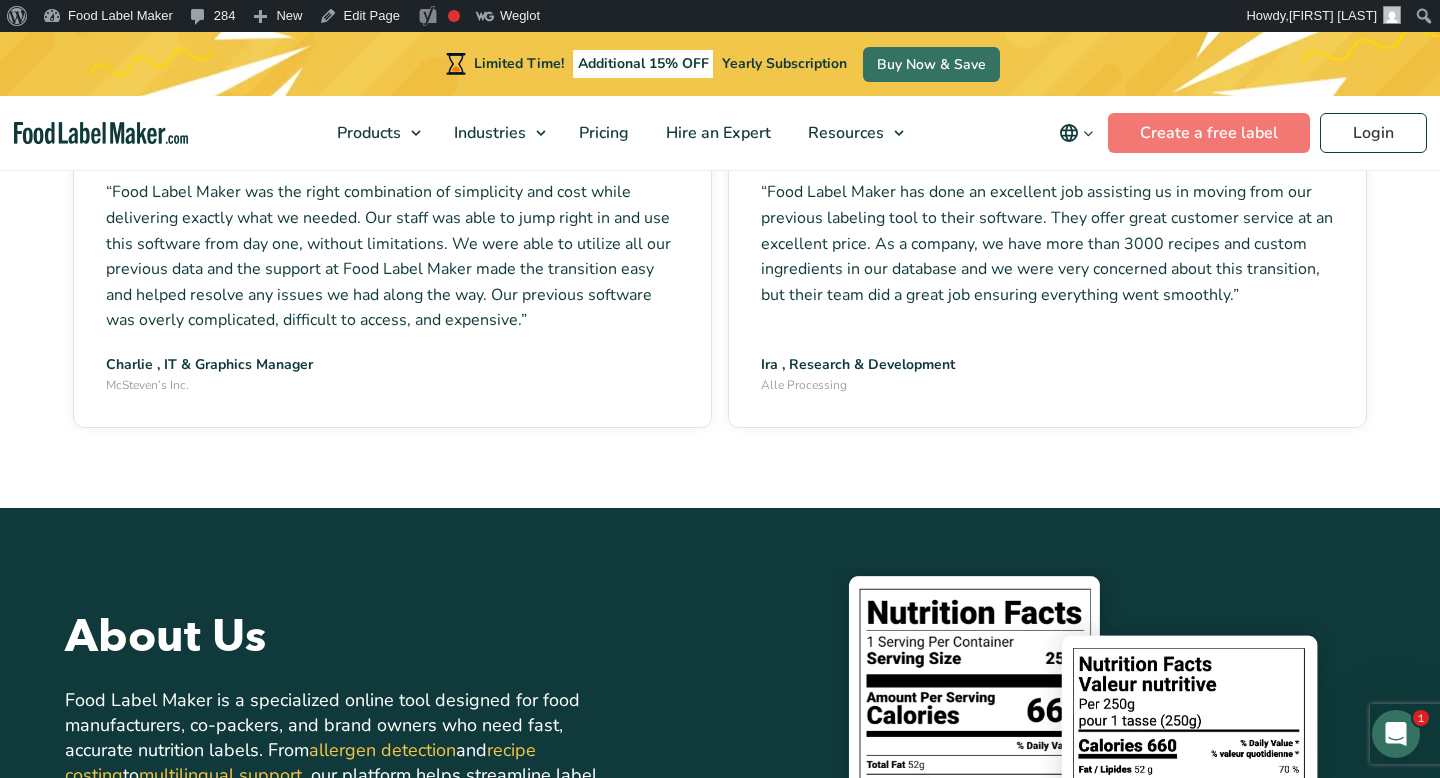 scroll, scrollTop: 4095, scrollLeft: 0, axis: vertical 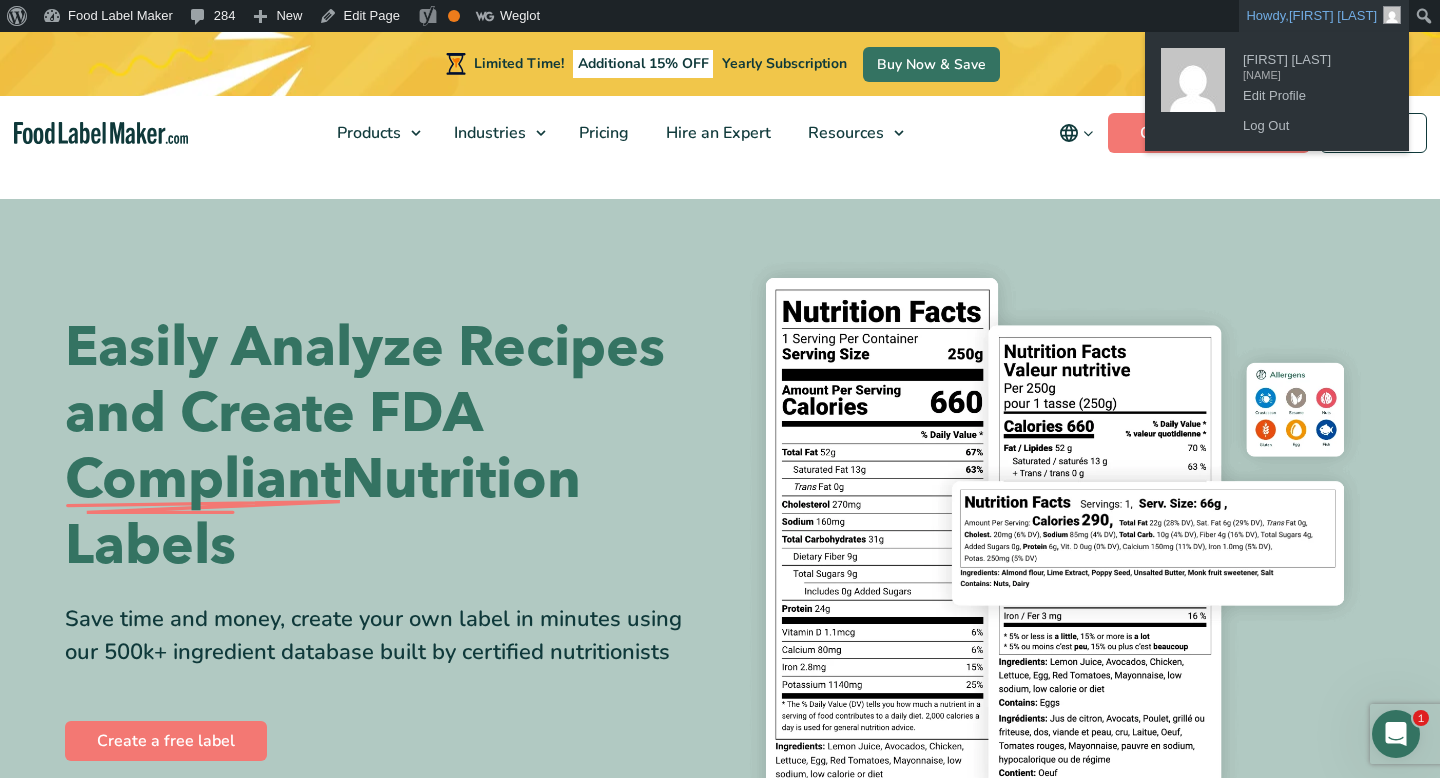 click at bounding box center [1392, 15] 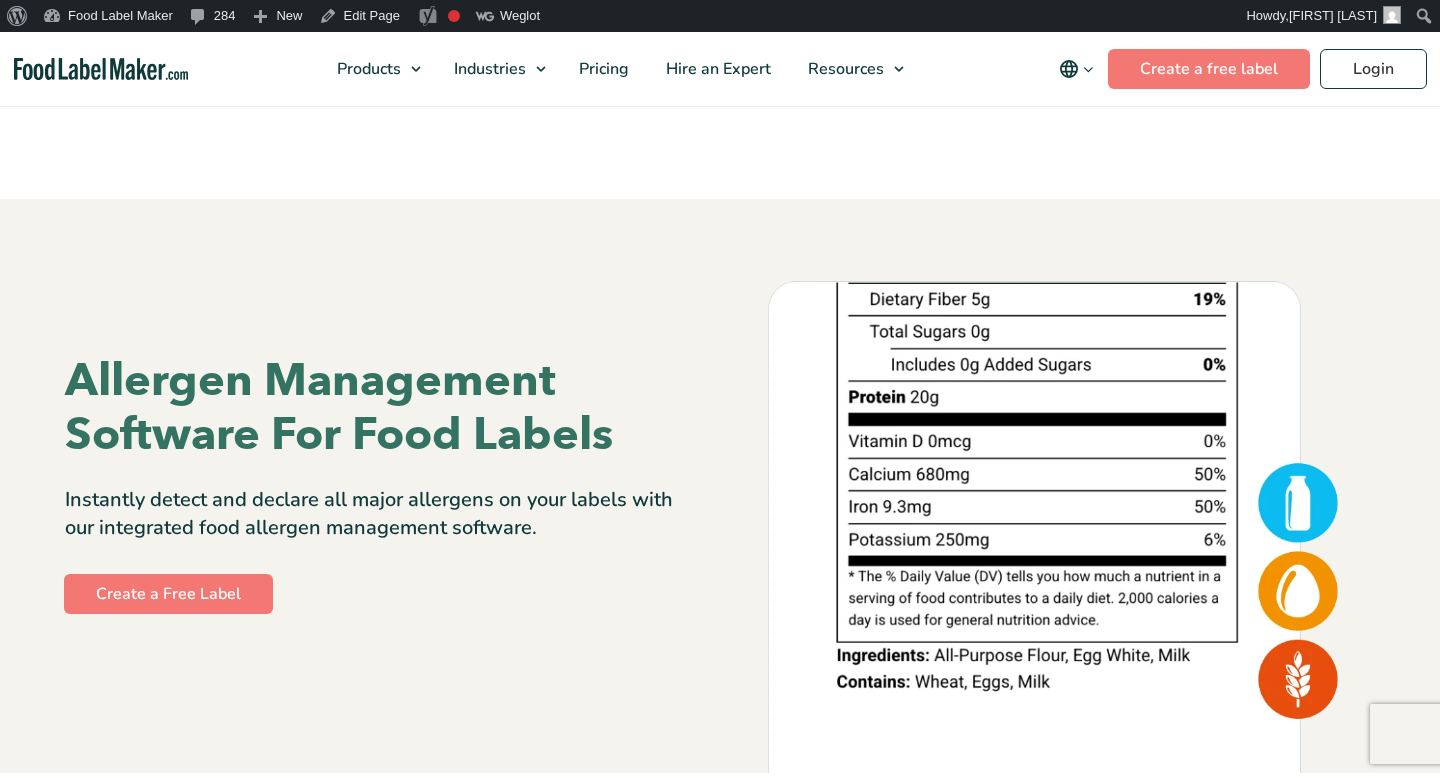 scroll, scrollTop: 785, scrollLeft: 0, axis: vertical 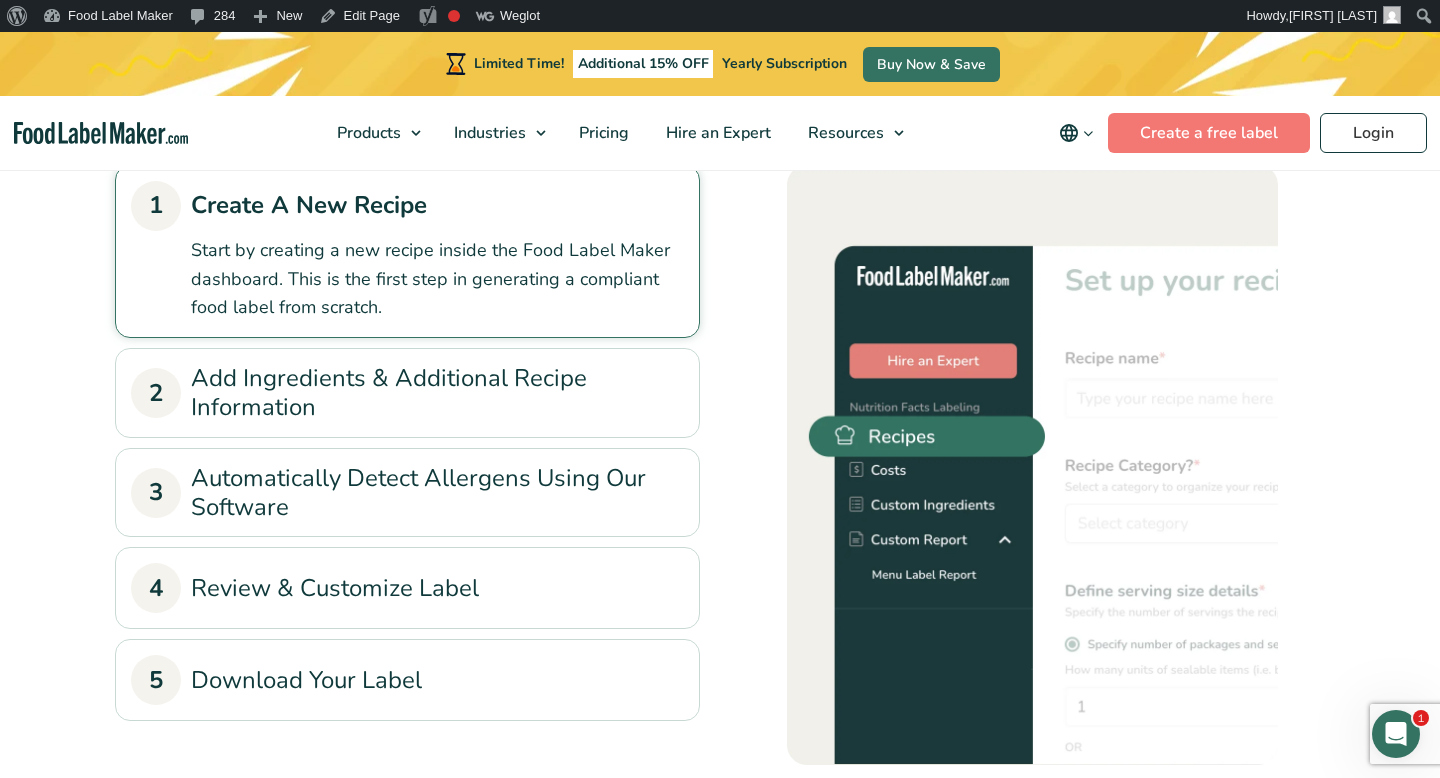 click on "4
Review & Customize Label" at bounding box center [407, 588] 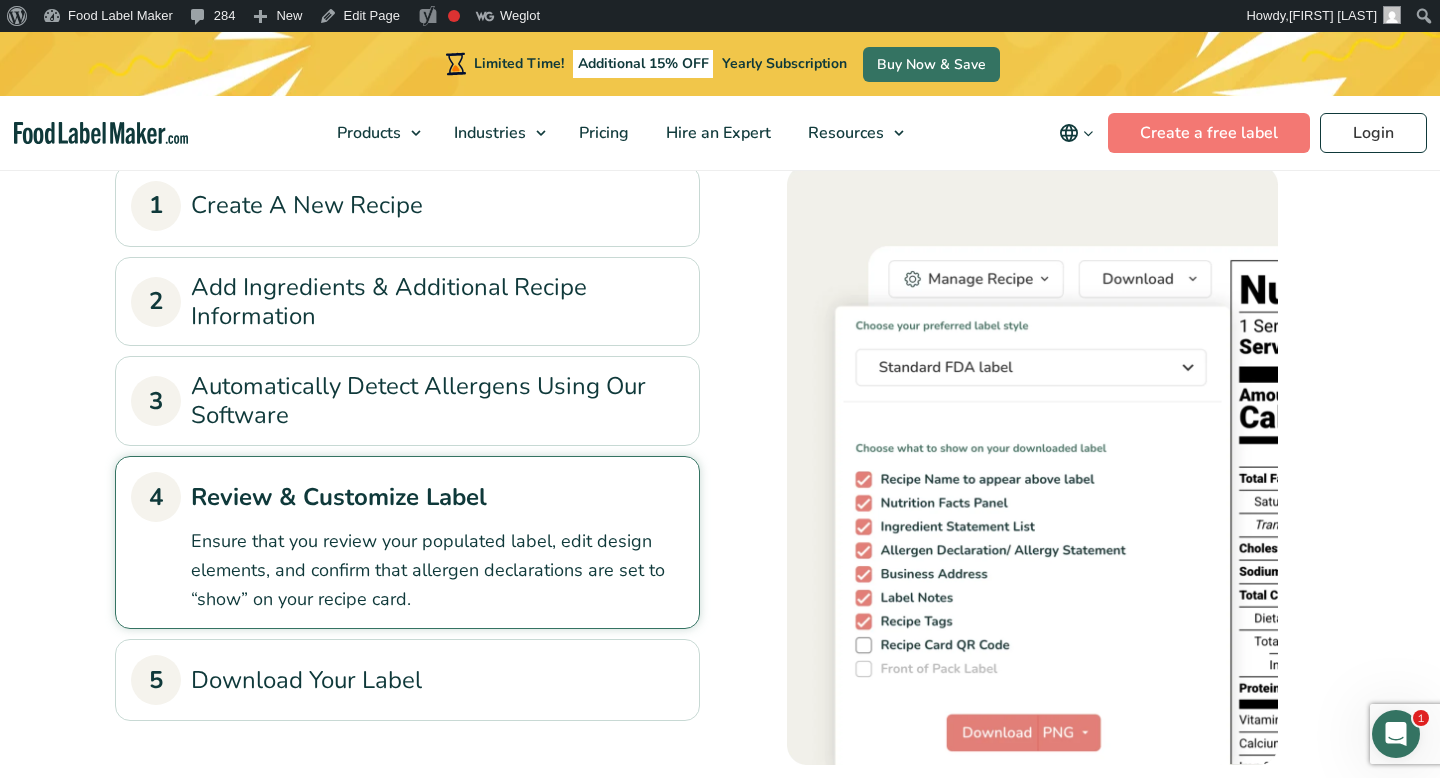 click on "3
Automatically Detect Allergens Using Our Software" at bounding box center (407, 401) 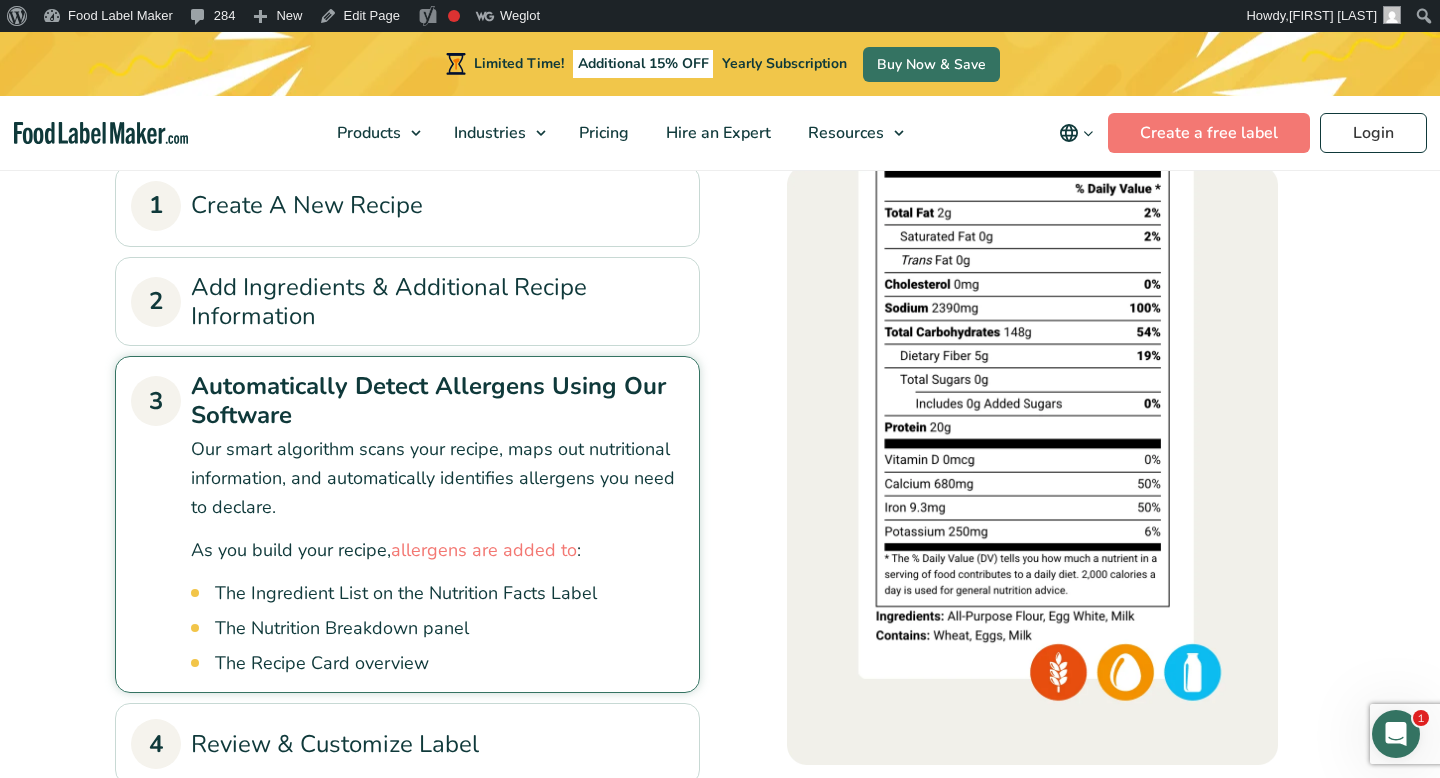 click on "2
Add Ingredients & Additional Recipe Information" at bounding box center [407, 302] 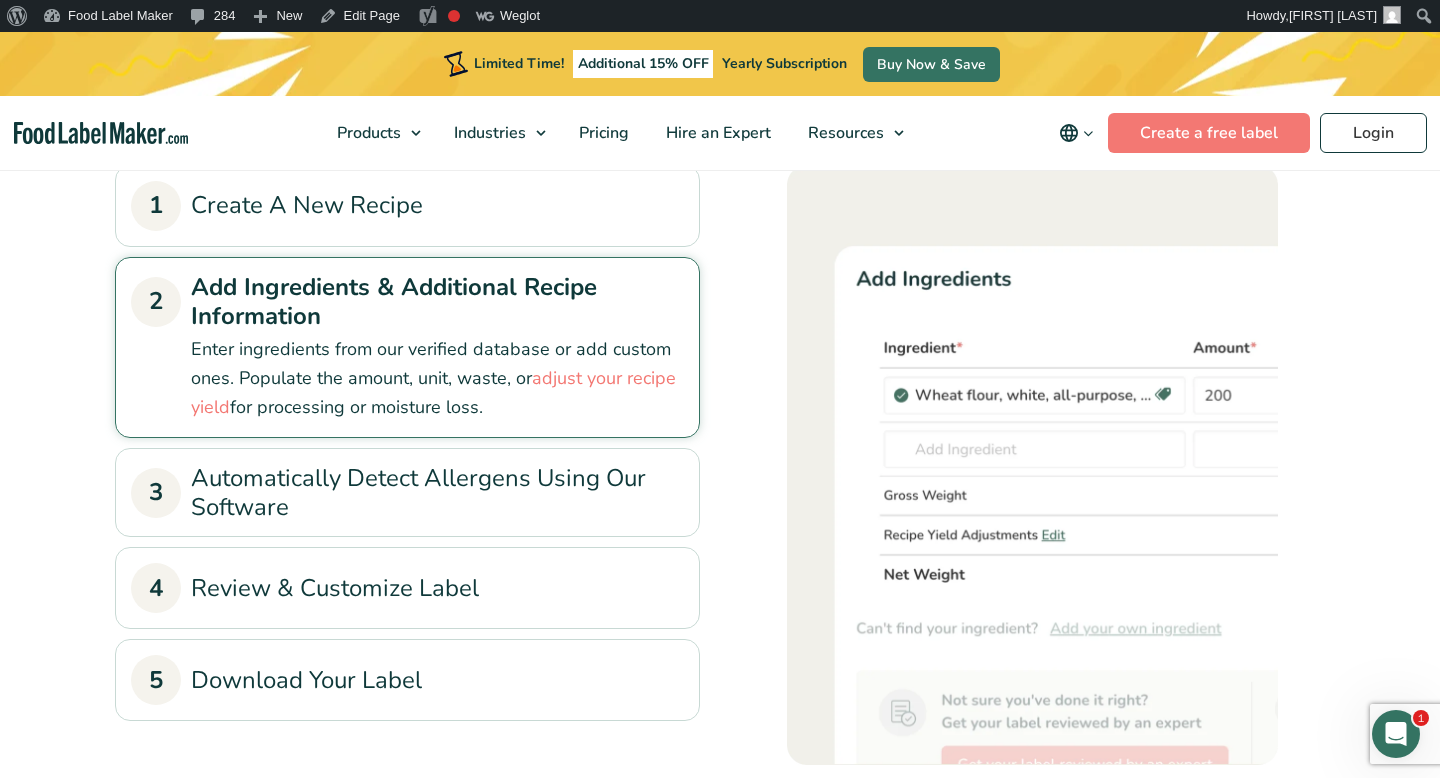 click on "1
Create A New Recipe" at bounding box center [407, 206] 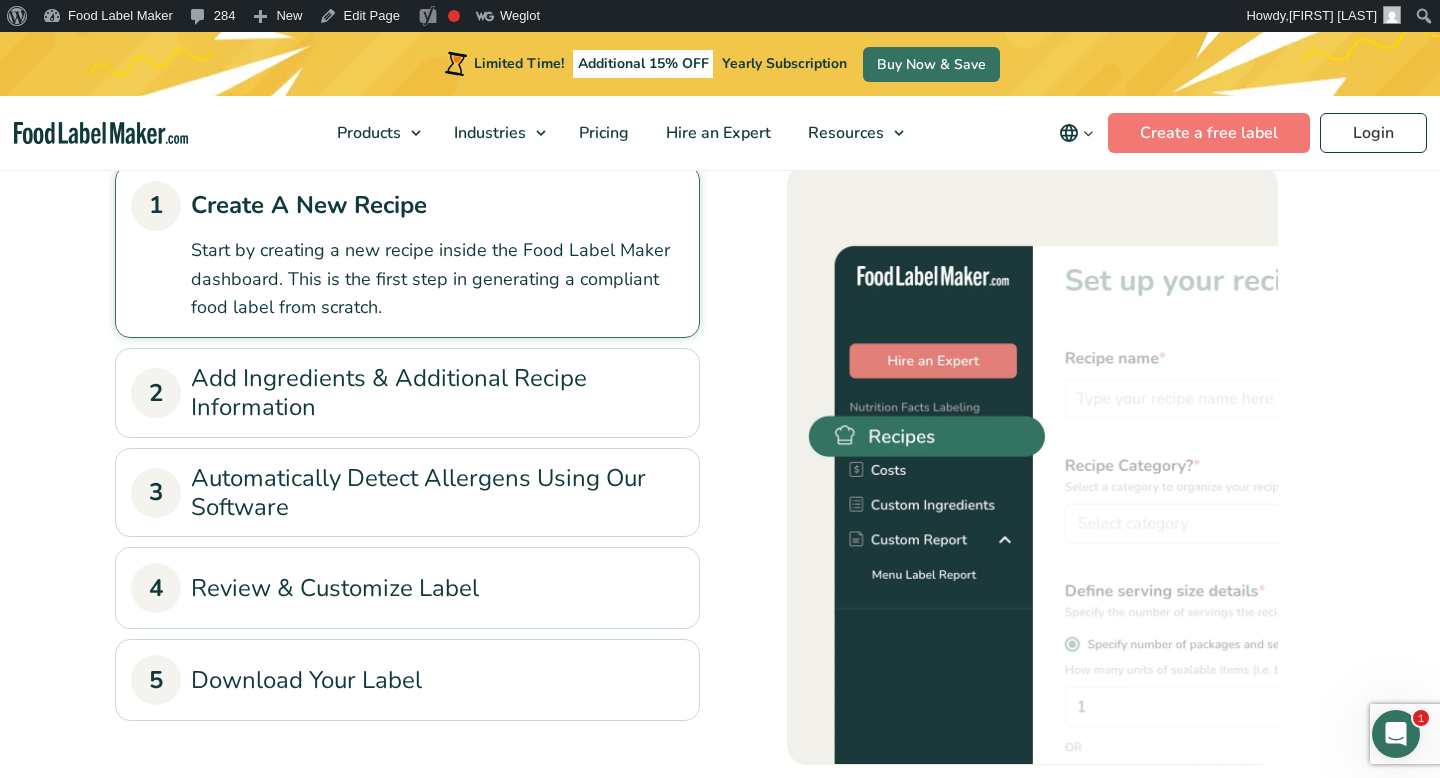 click on "4
Review & Customize Label" at bounding box center [407, 588] 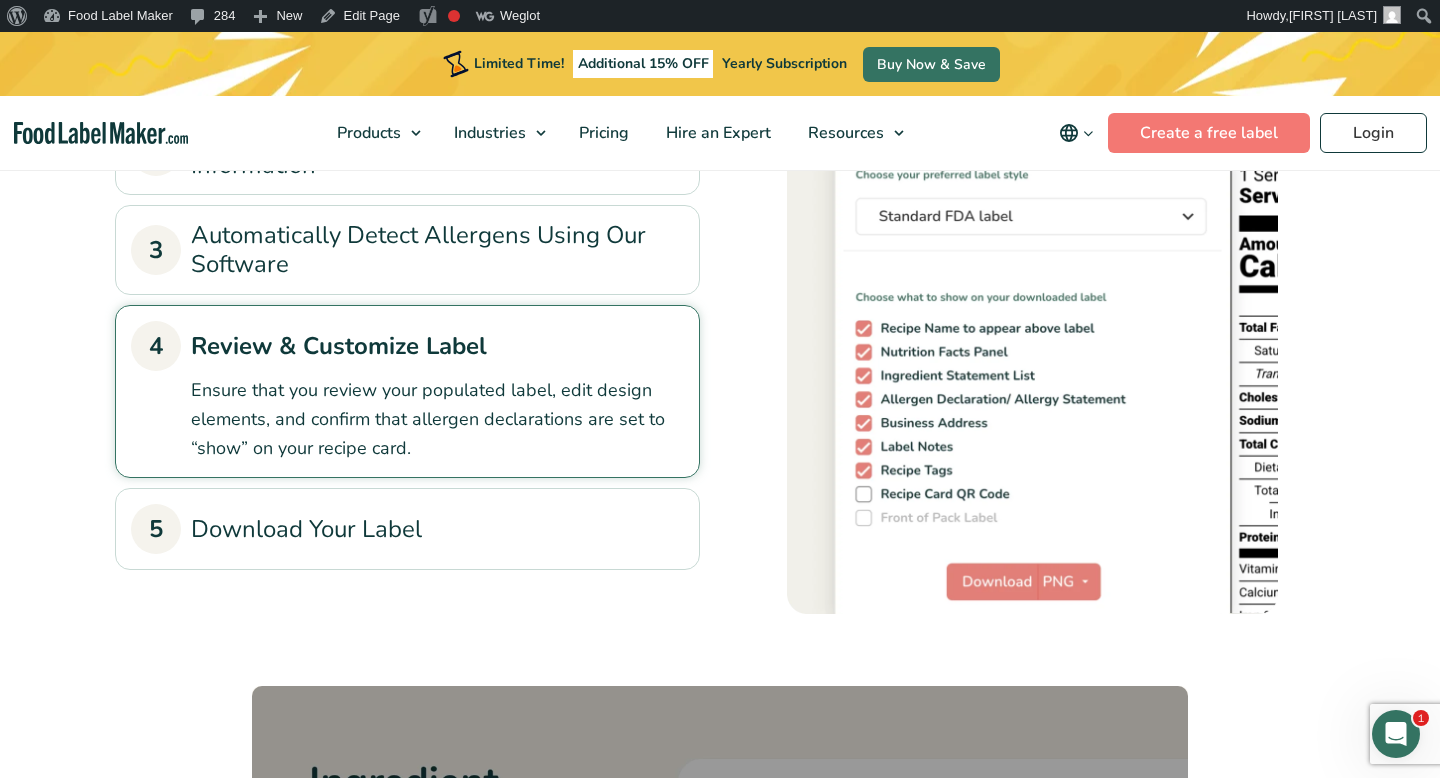 scroll, scrollTop: 3280, scrollLeft: 0, axis: vertical 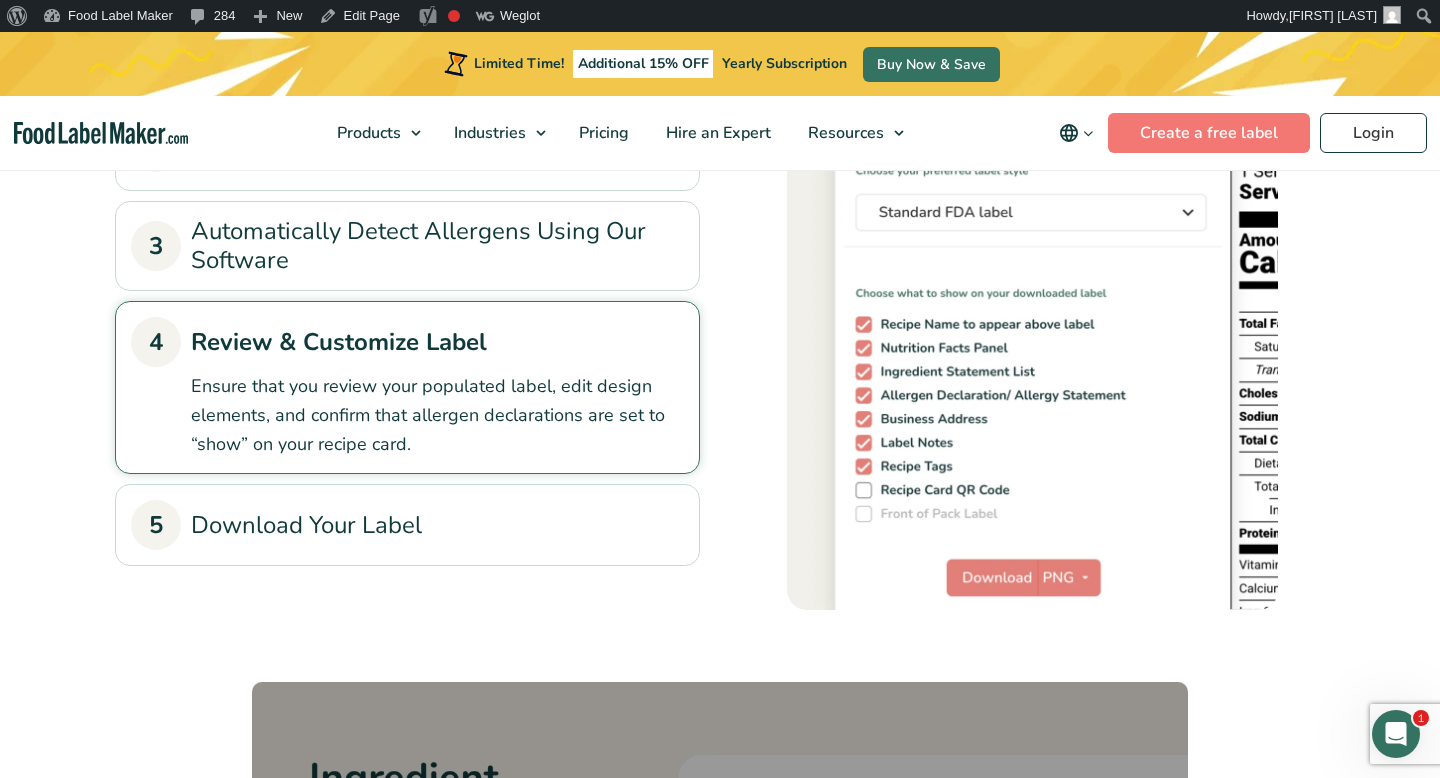 click on "5
Download Your Label" at bounding box center (407, 525) 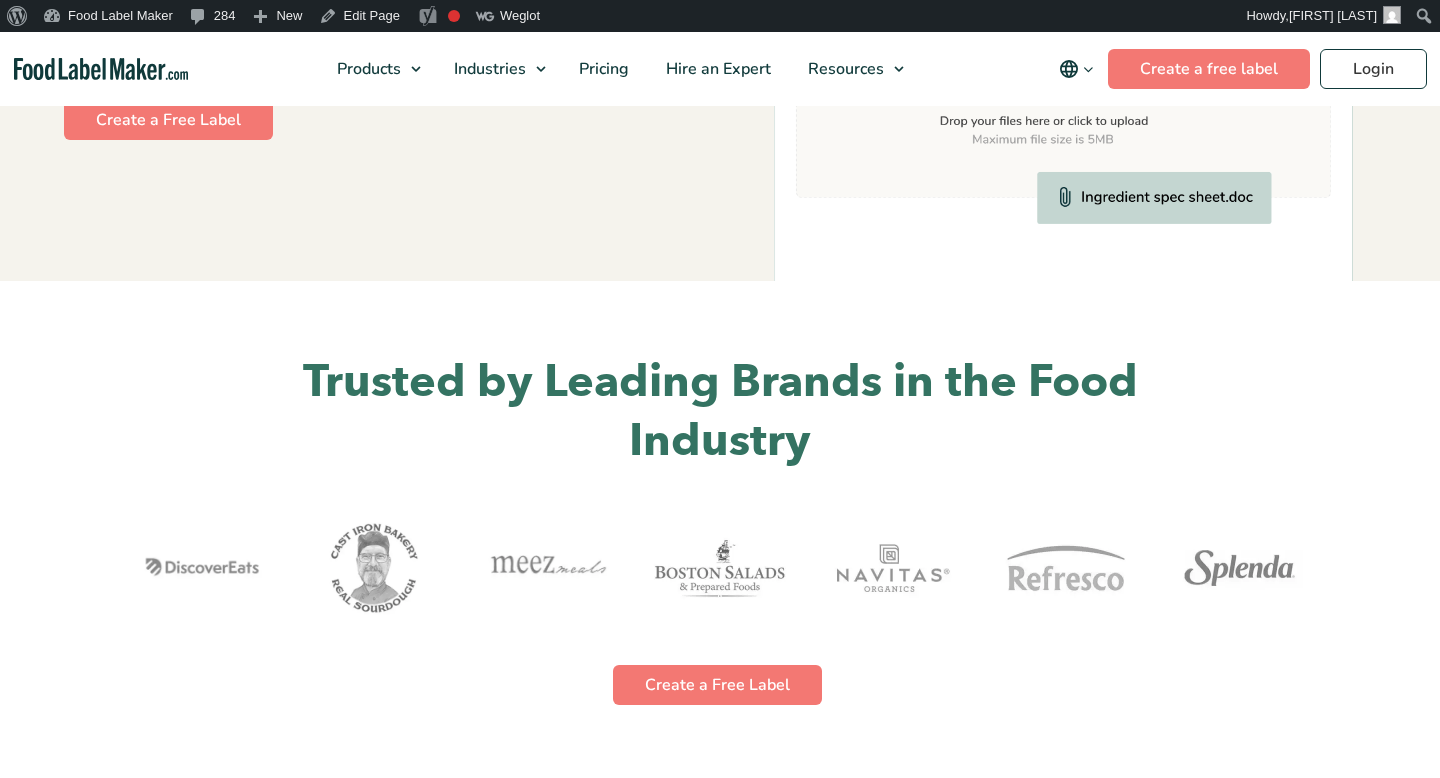 scroll, scrollTop: 0, scrollLeft: 0, axis: both 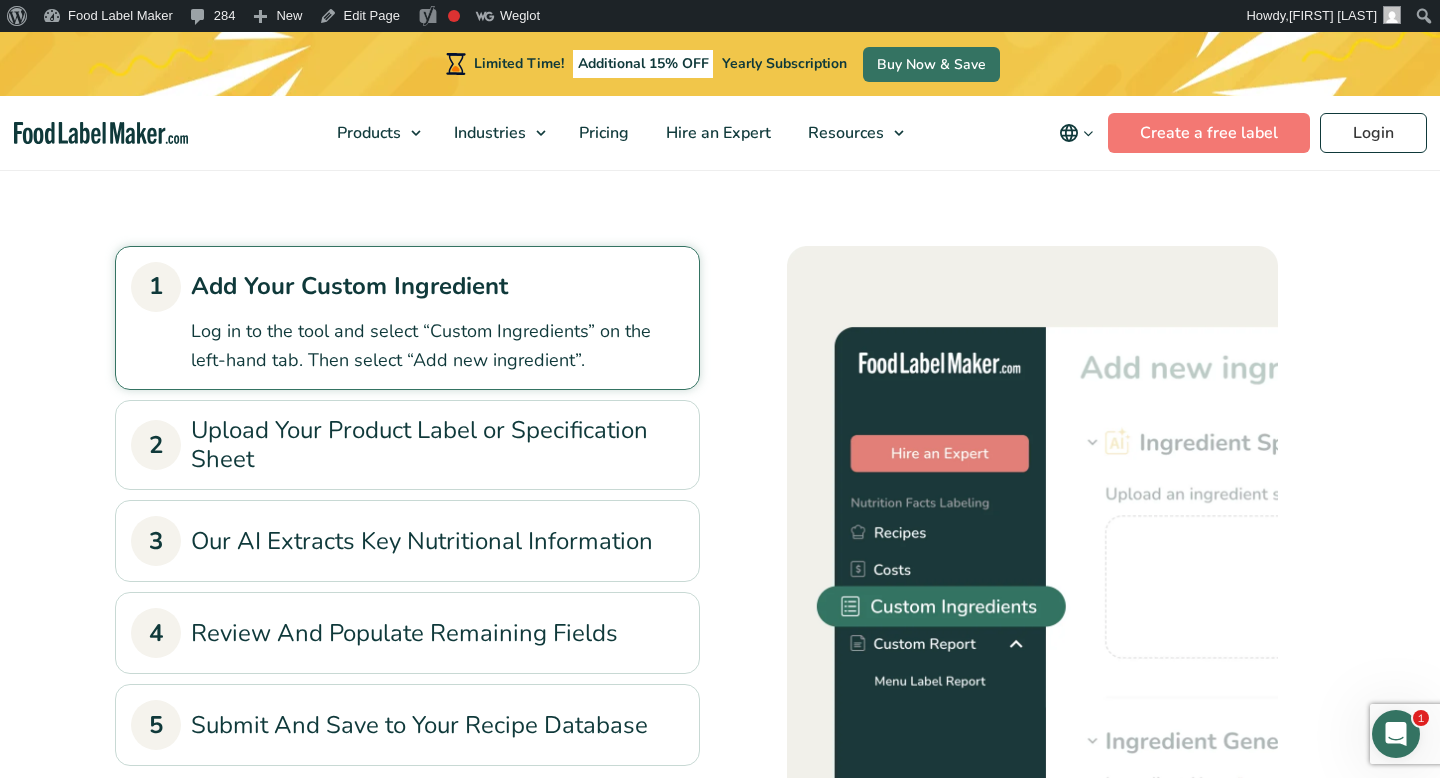 click on "2
Upload Your Product Label or Specification Sheet" at bounding box center [407, 445] 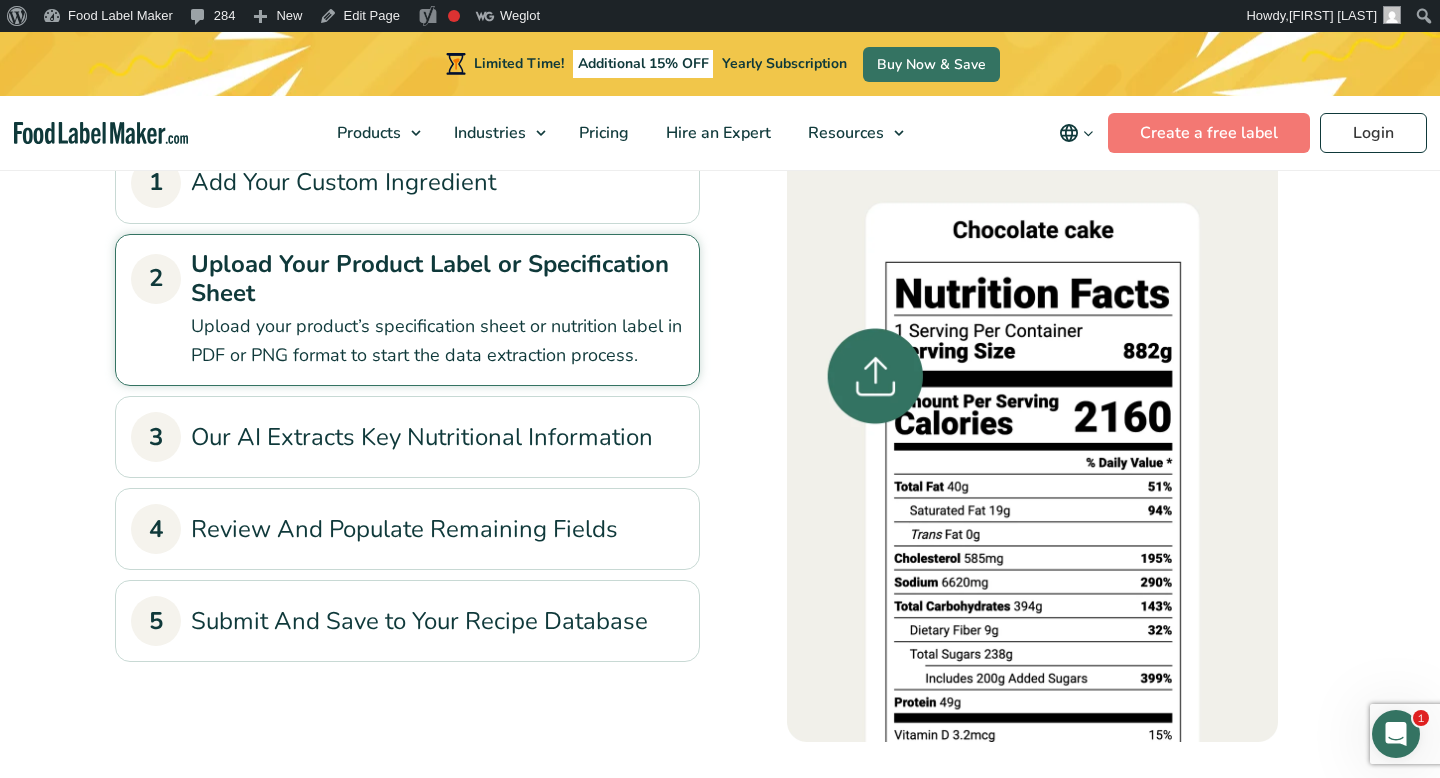 scroll, scrollTop: 2217, scrollLeft: 0, axis: vertical 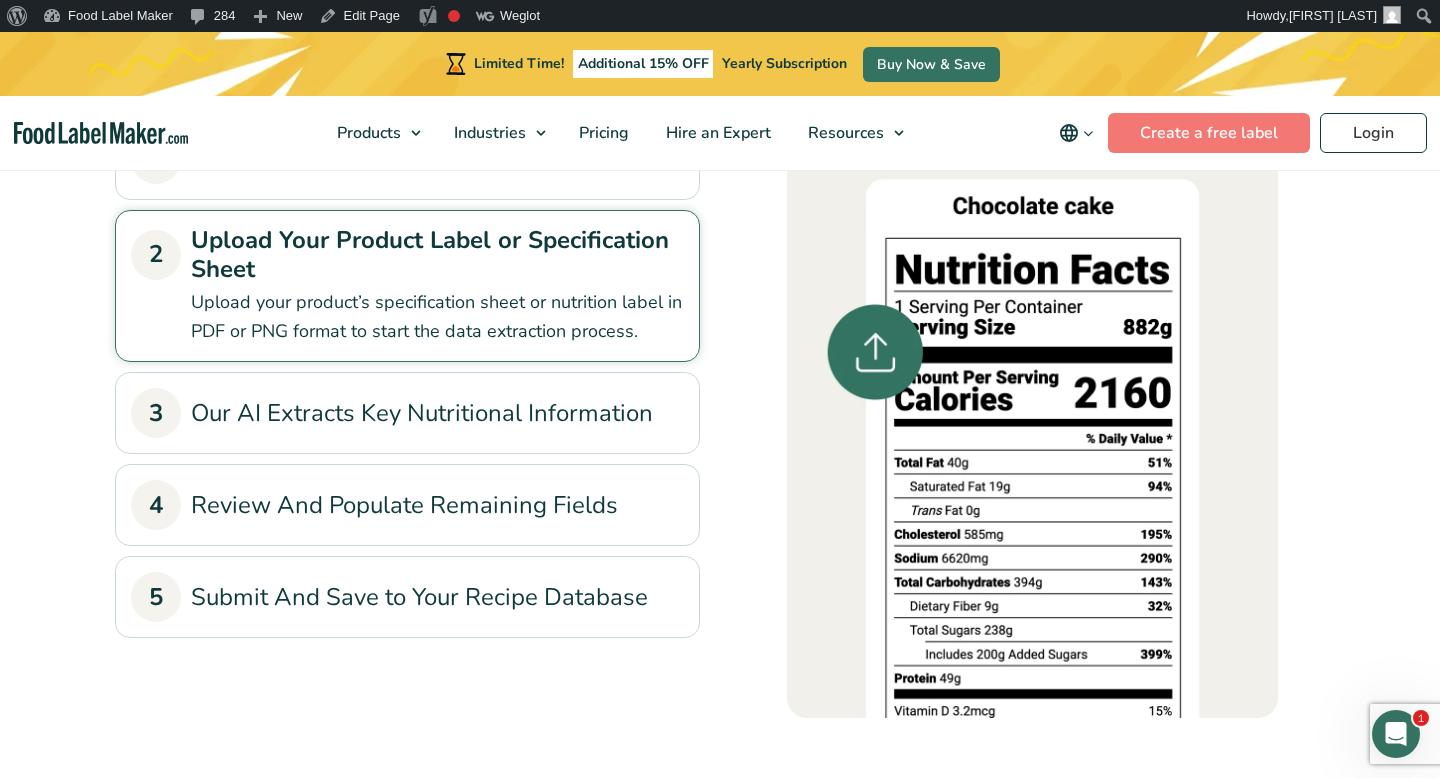 click on "3
Our AI Extracts Key Nutritional Information
Our advanced AI engine analyzes the file uploaded and extracts the data, such as nutritional values, allergens, and an ingredient list.
*Please note that the tool can only extract information that can be seen in the scanned images." at bounding box center (407, 413) 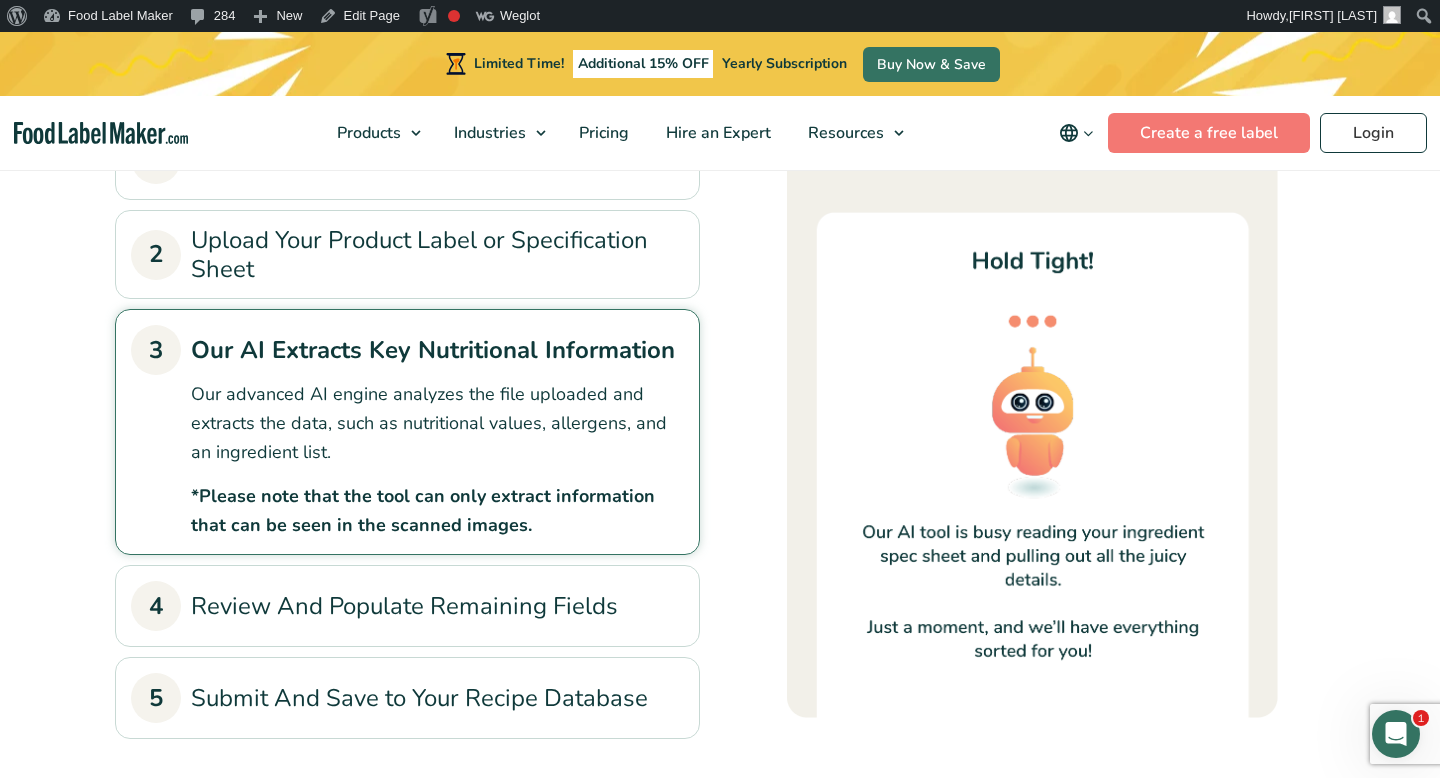 click on "4
Review And Populate Remaining Fields" at bounding box center (407, 606) 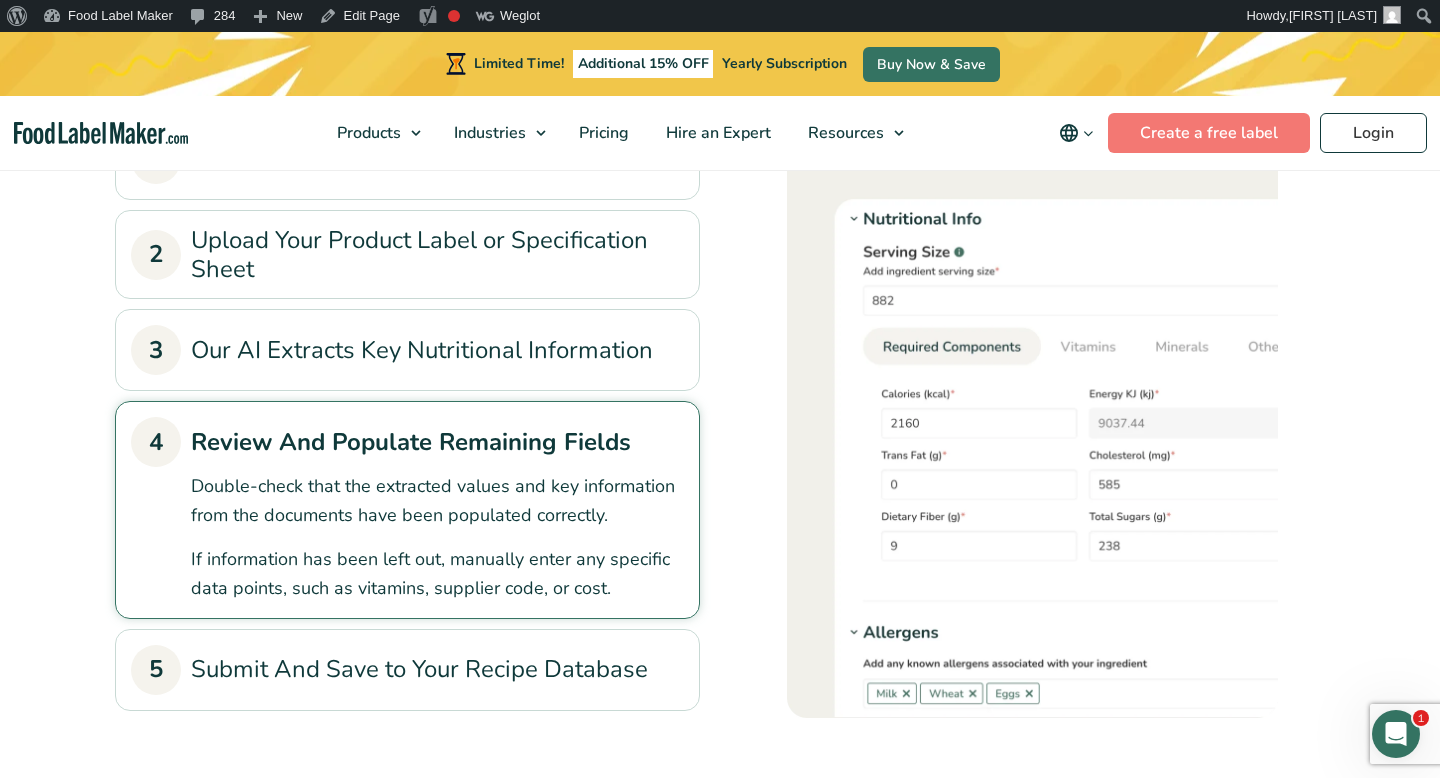 click on "5
Submit And Save to Your Recipe Database" at bounding box center [407, 670] 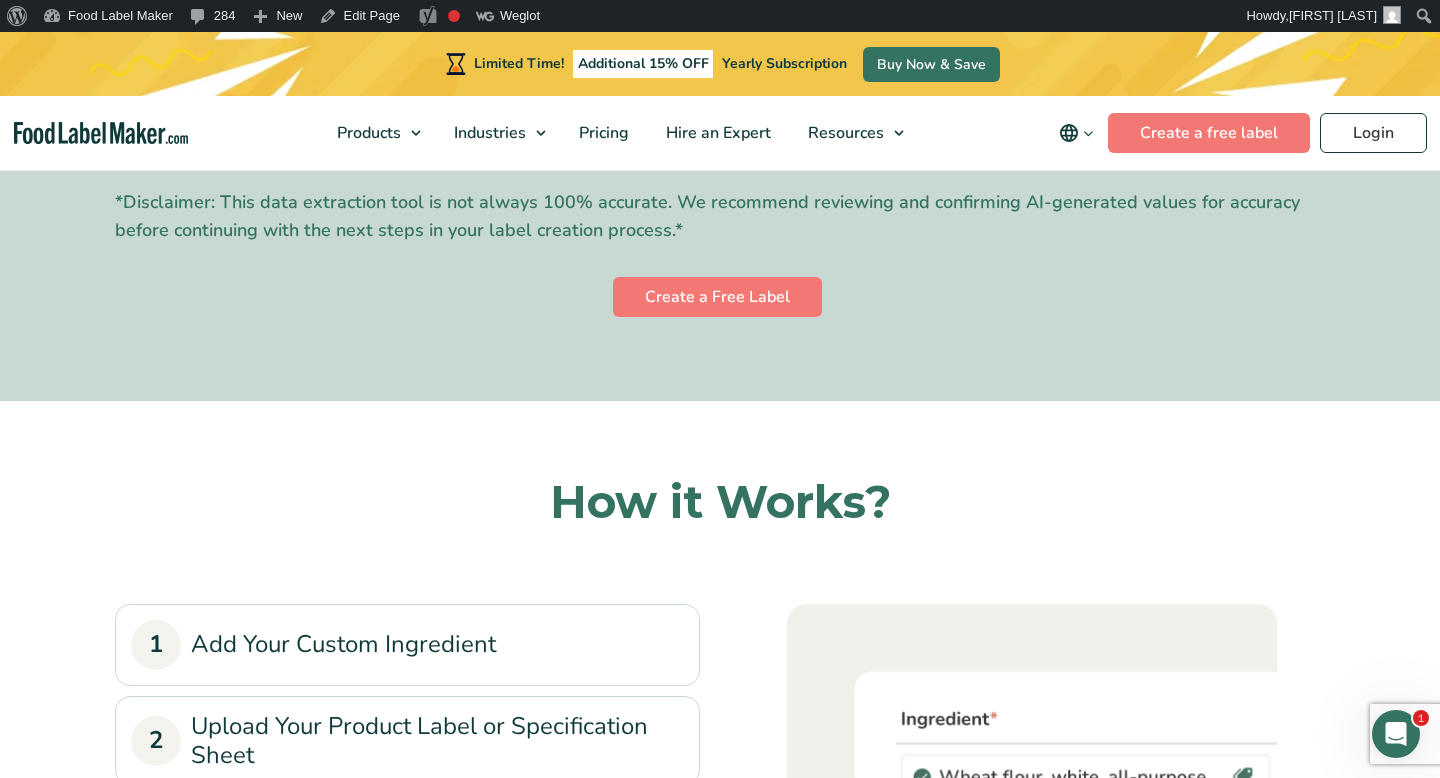 scroll, scrollTop: 1014, scrollLeft: 0, axis: vertical 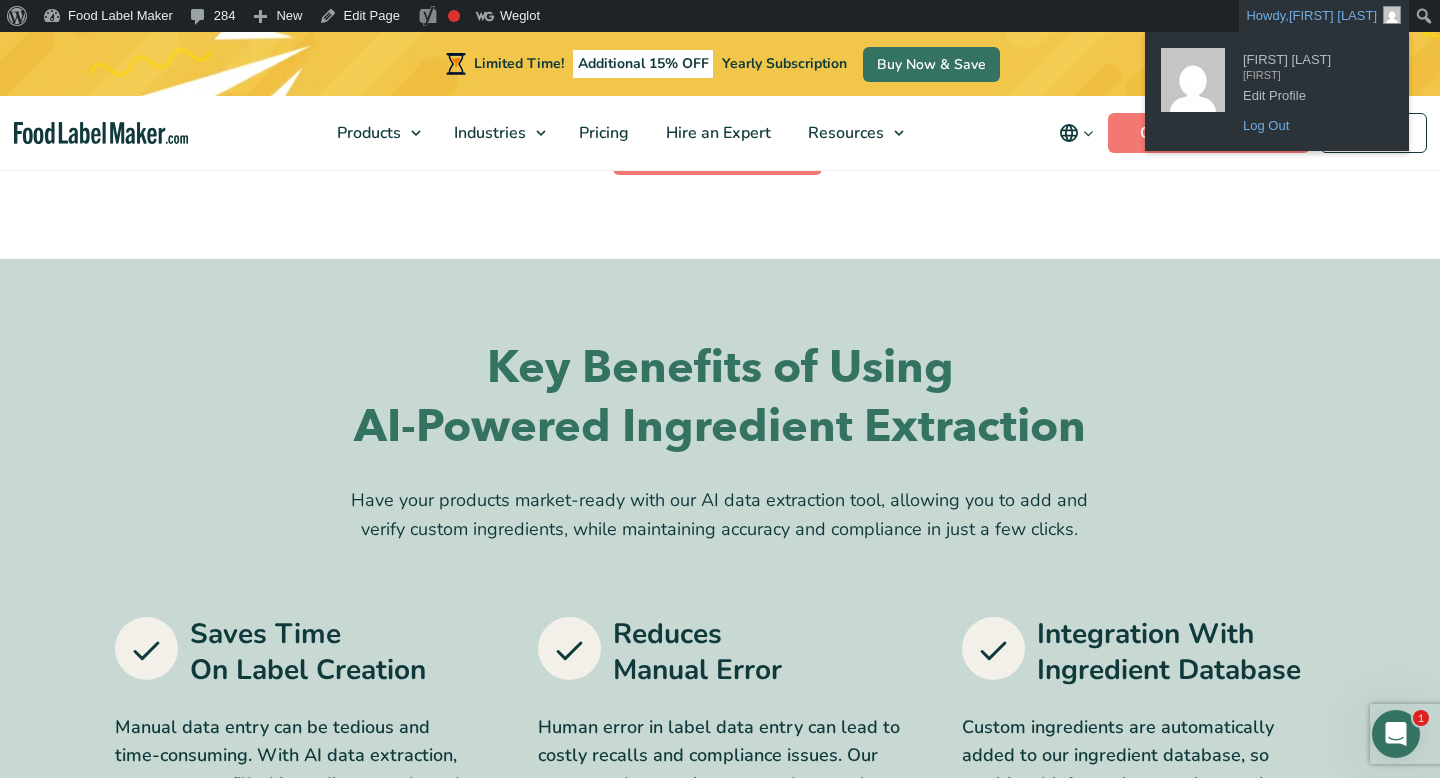 click on "Log Out" at bounding box center [1313, 126] 